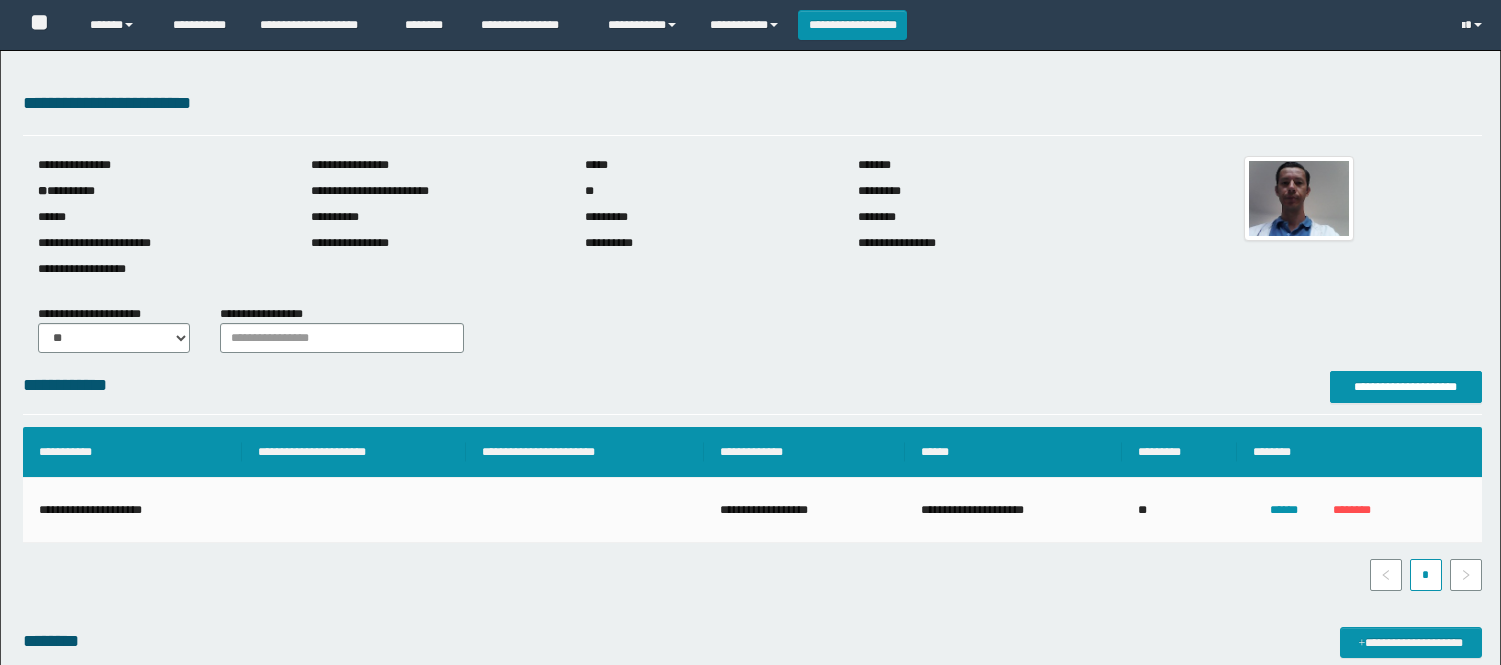 scroll, scrollTop: 0, scrollLeft: 0, axis: both 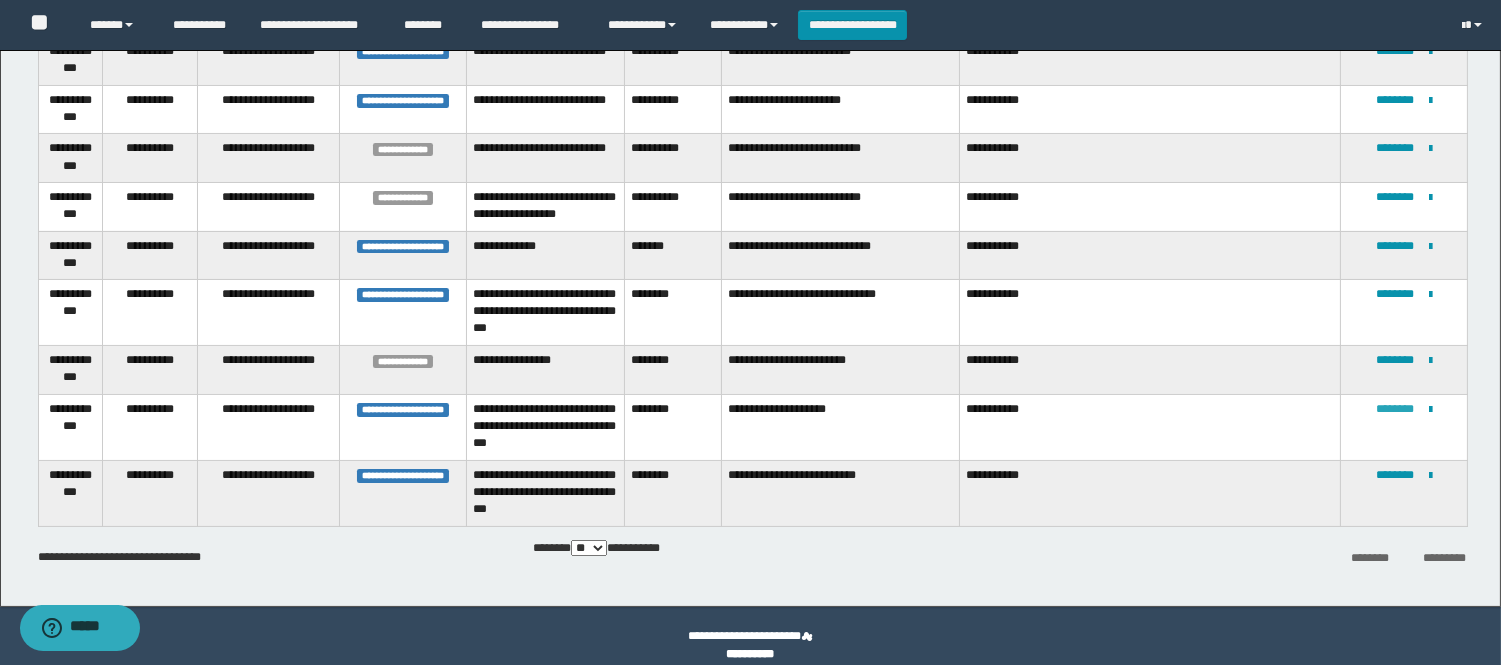 click on "********" at bounding box center [1395, 409] 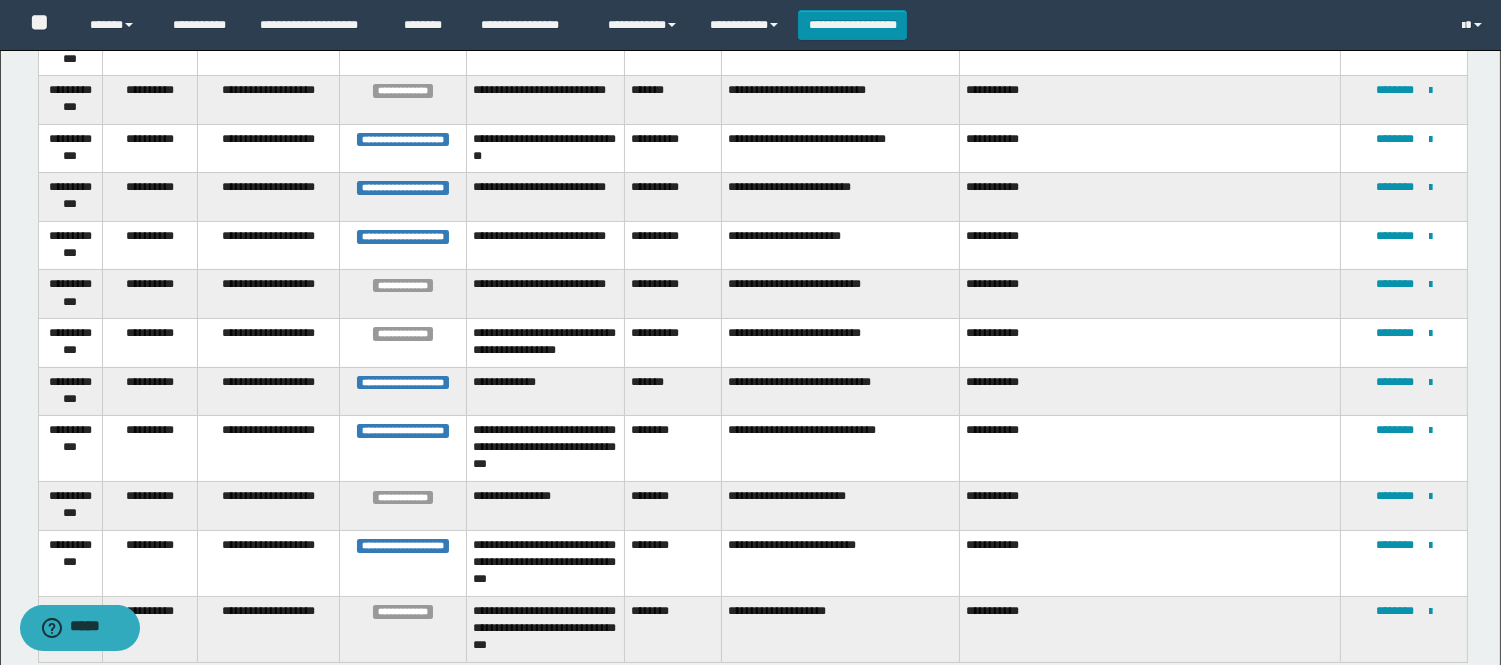 scroll, scrollTop: 502, scrollLeft: 0, axis: vertical 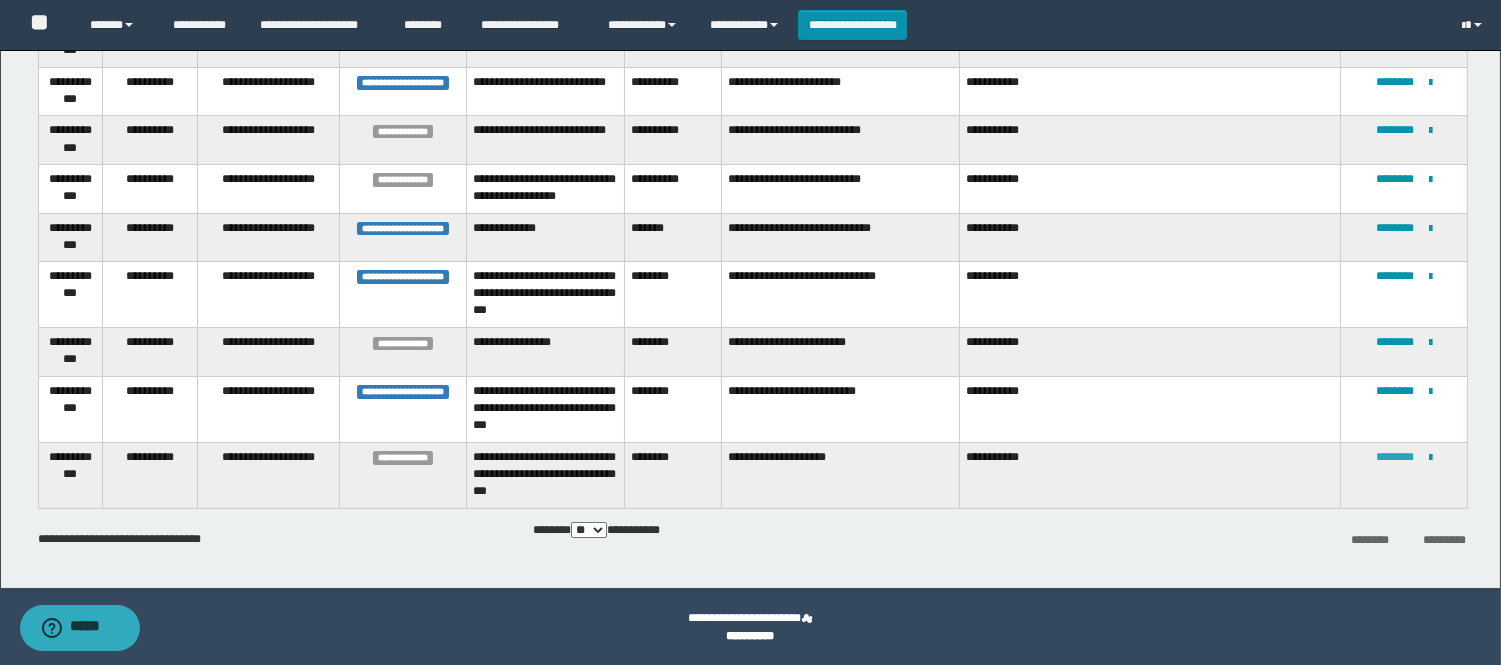 click on "********" at bounding box center (1395, 457) 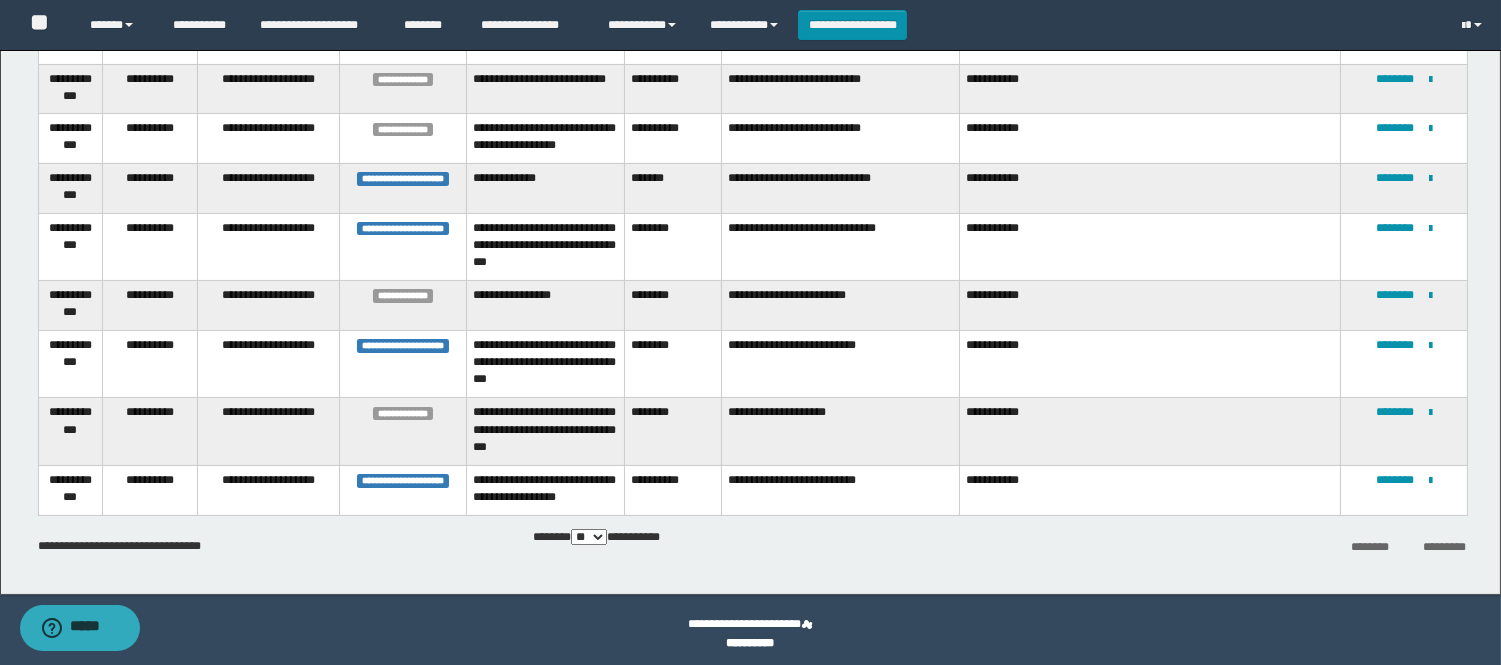 scroll, scrollTop: 567, scrollLeft: 0, axis: vertical 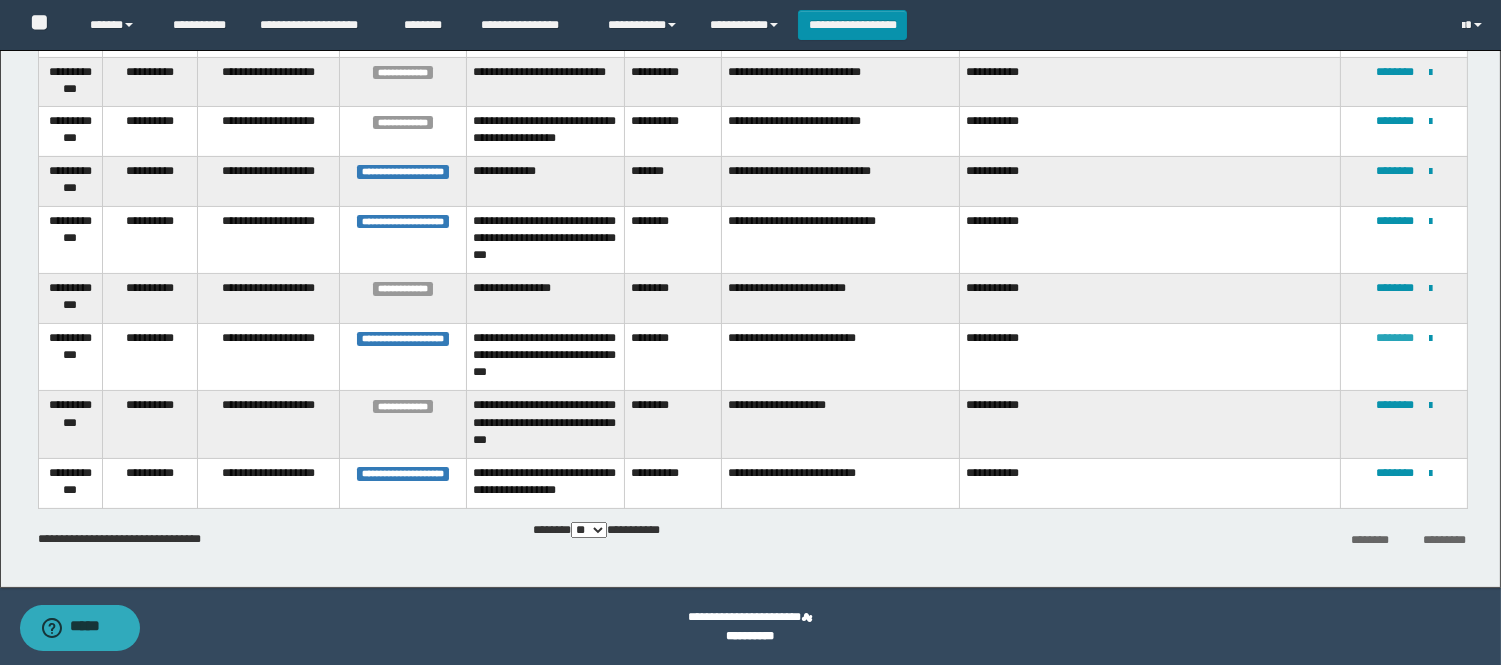 click on "********" at bounding box center [1395, 338] 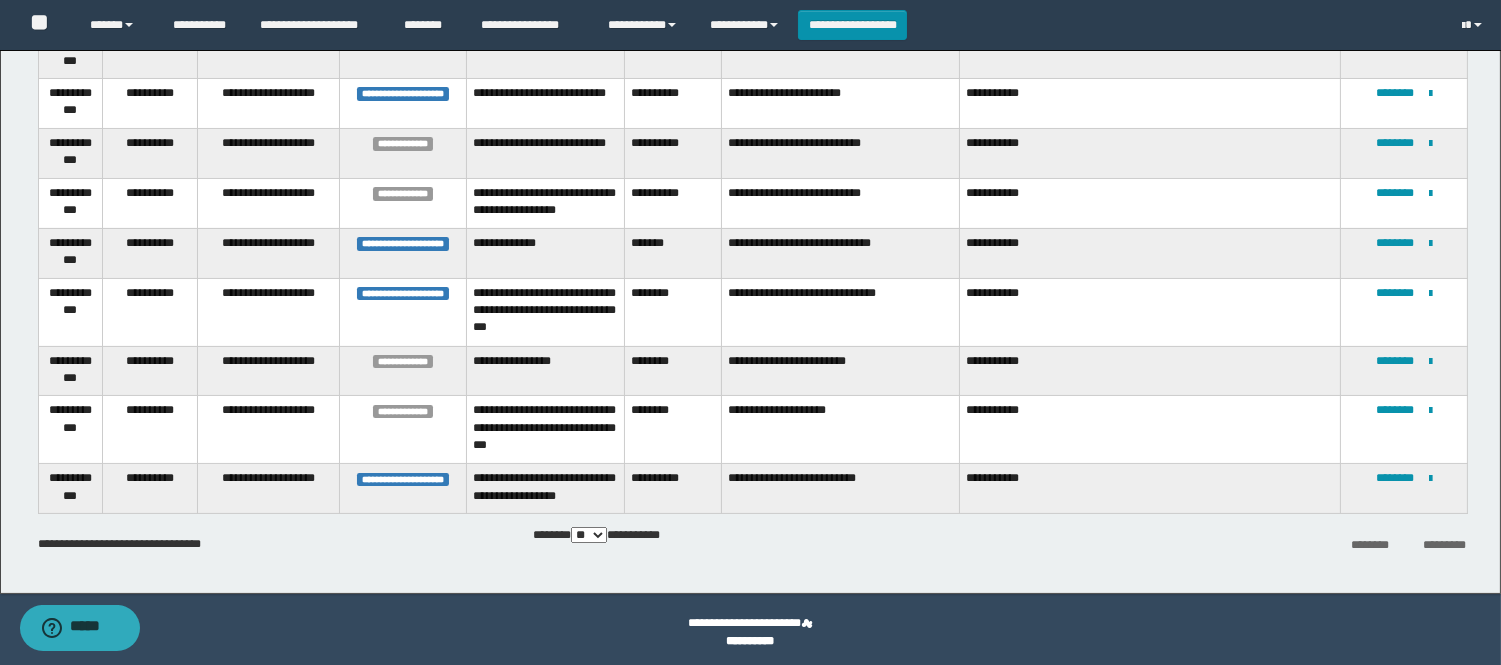 scroll, scrollTop: 502, scrollLeft: 0, axis: vertical 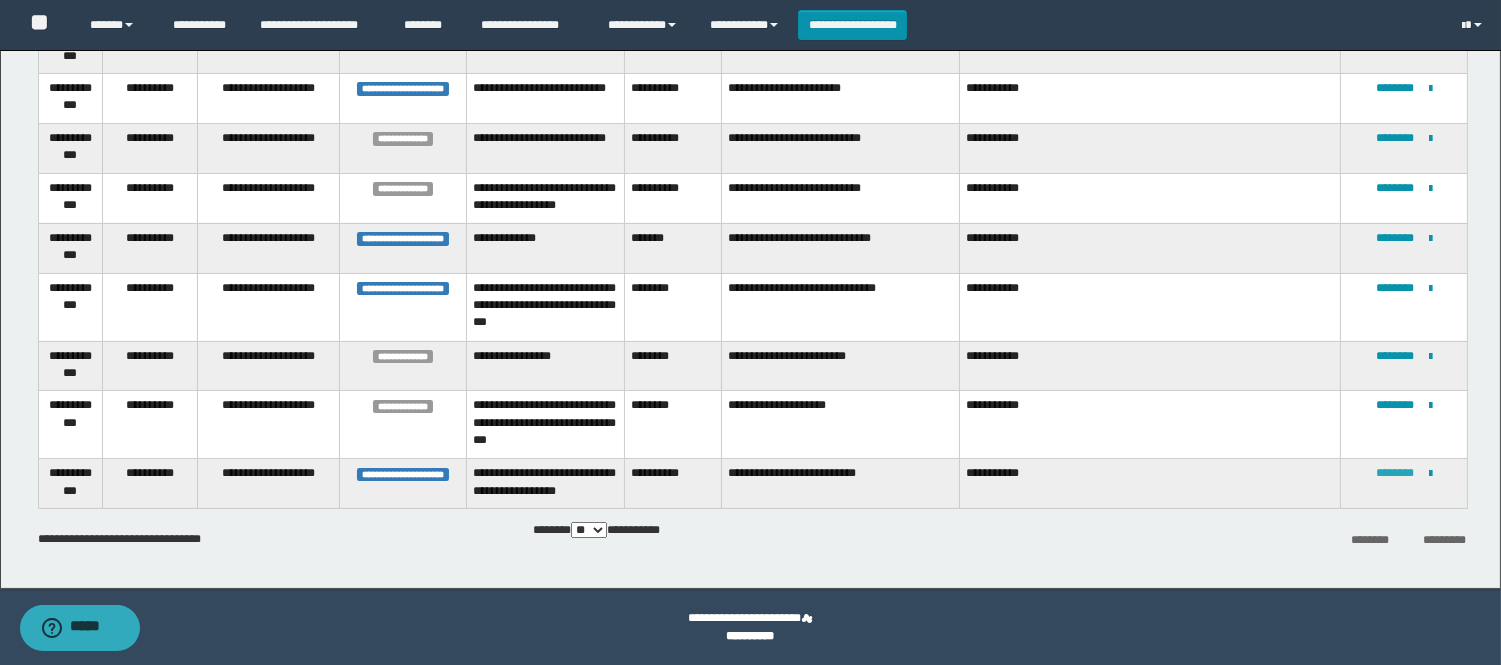 click on "********" at bounding box center (1395, 473) 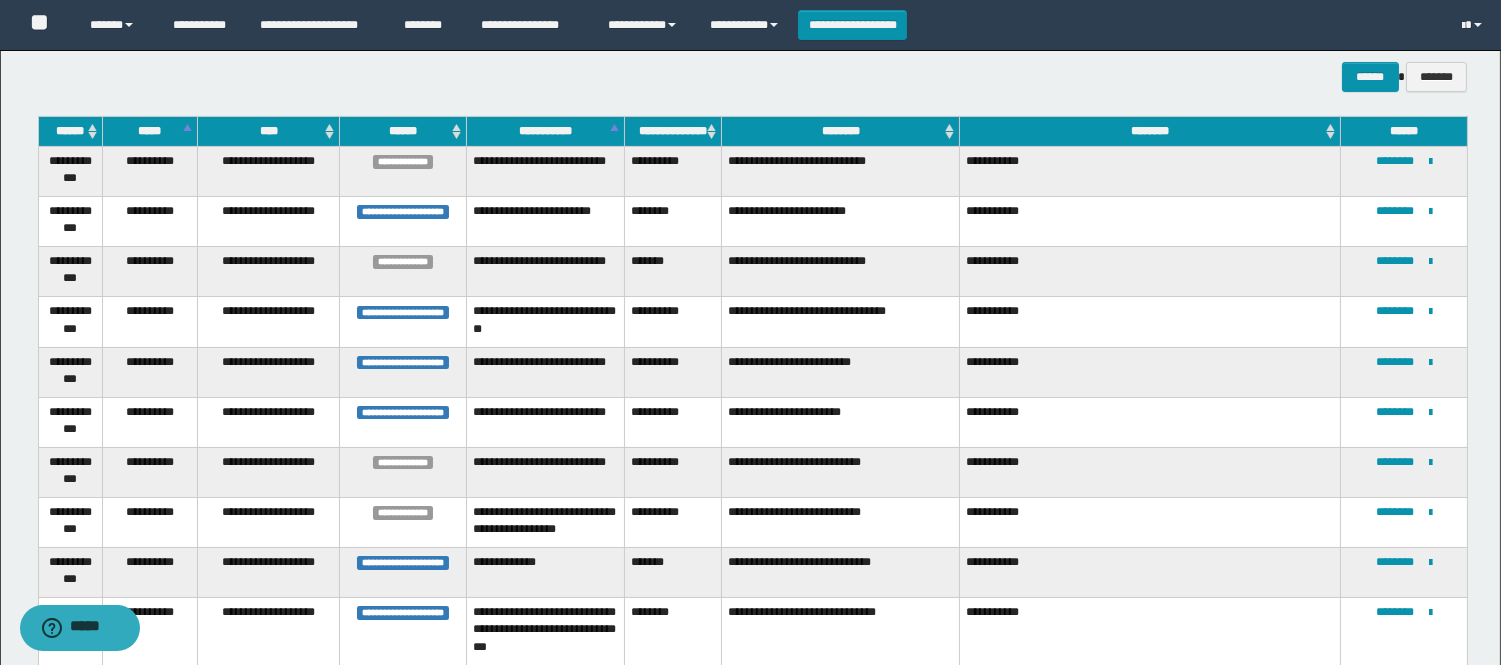 scroll, scrollTop: 437, scrollLeft: 0, axis: vertical 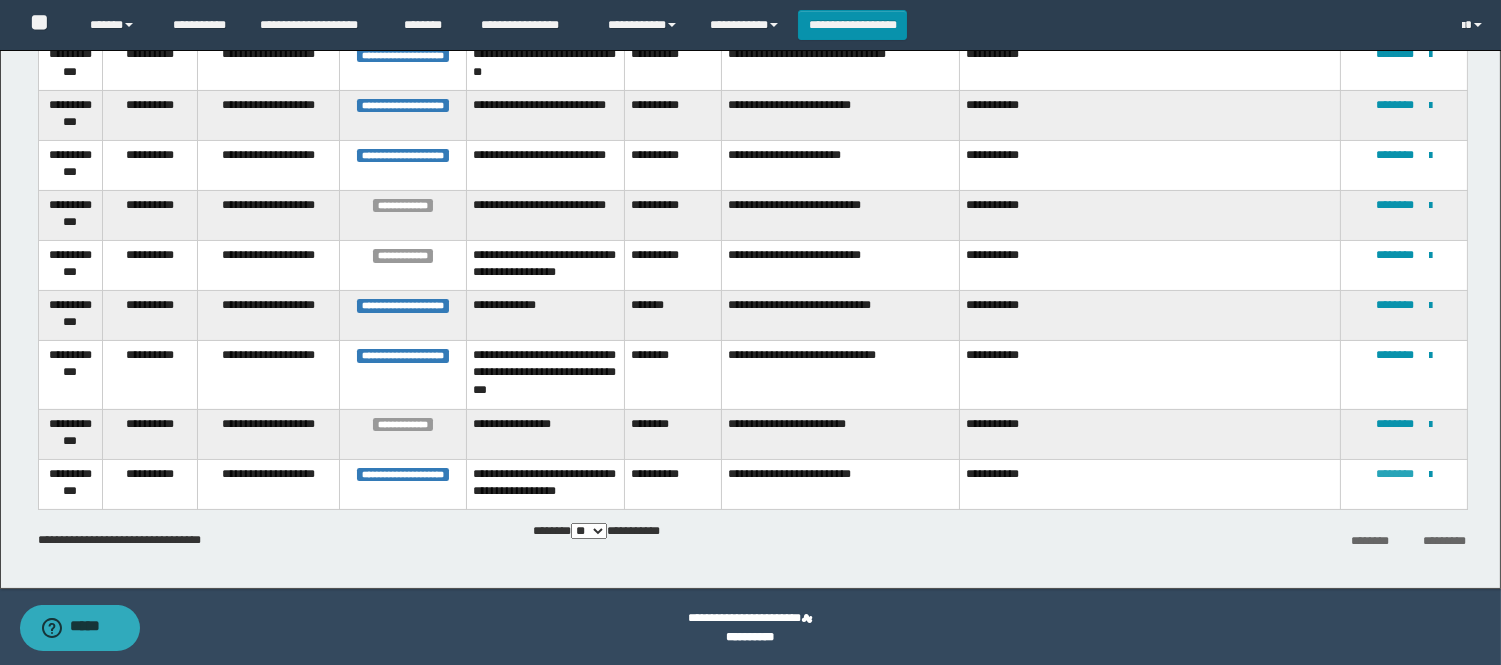 click on "********" at bounding box center (1395, 474) 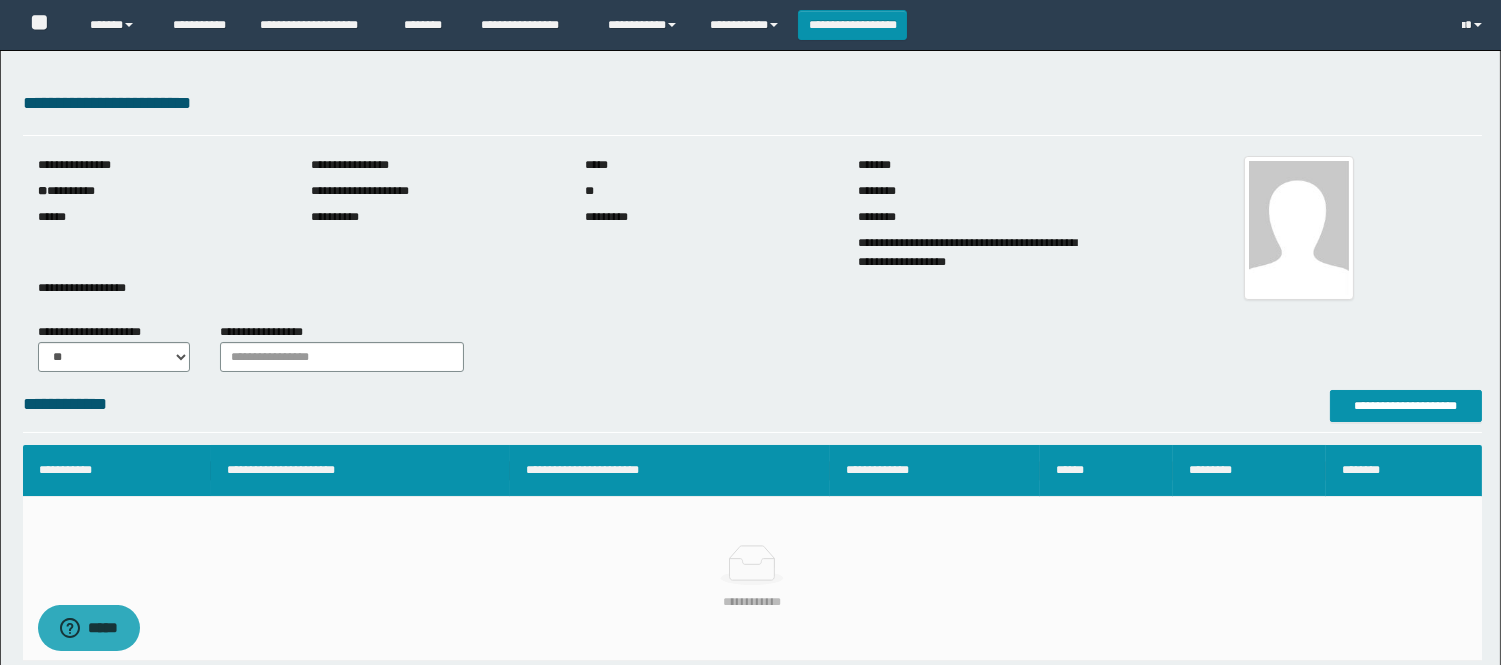 scroll, scrollTop: 0, scrollLeft: 0, axis: both 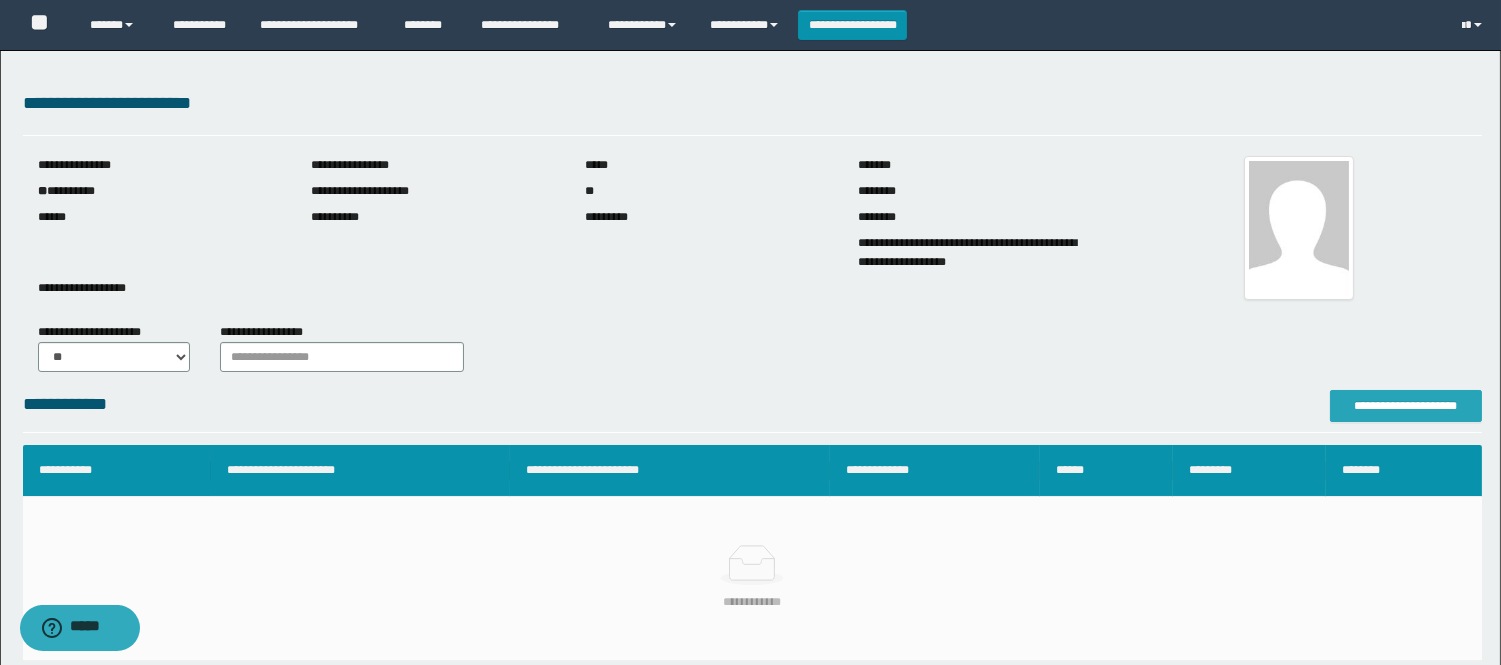 click on "**********" at bounding box center (1406, 406) 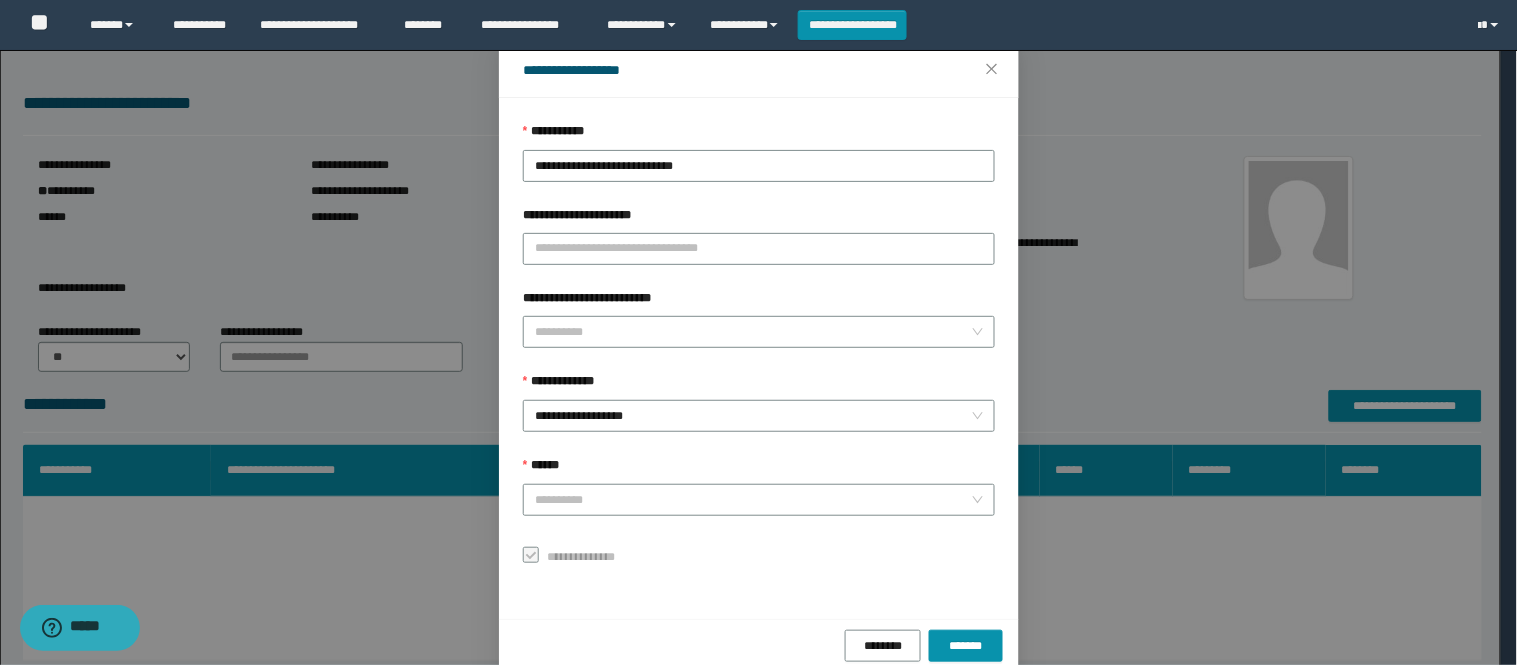 scroll, scrollTop: 87, scrollLeft: 0, axis: vertical 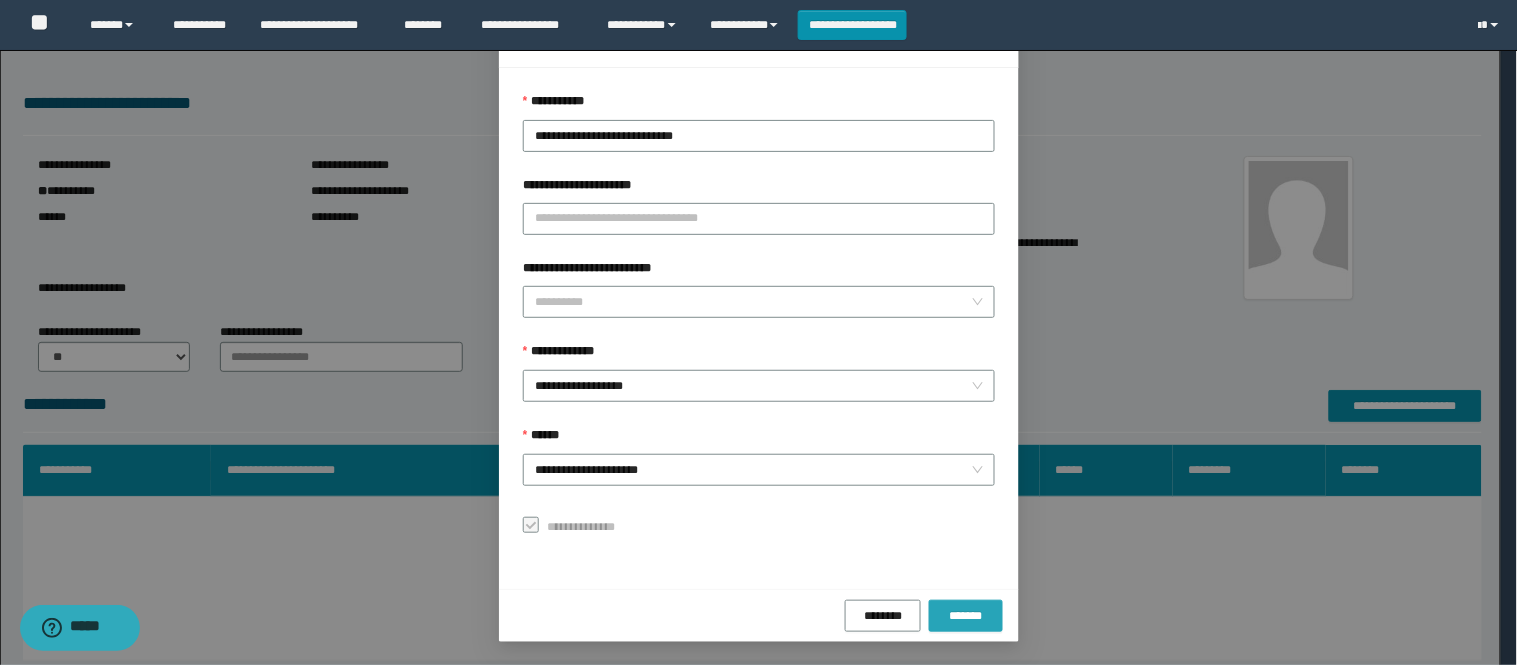click on "*******" at bounding box center [966, 616] 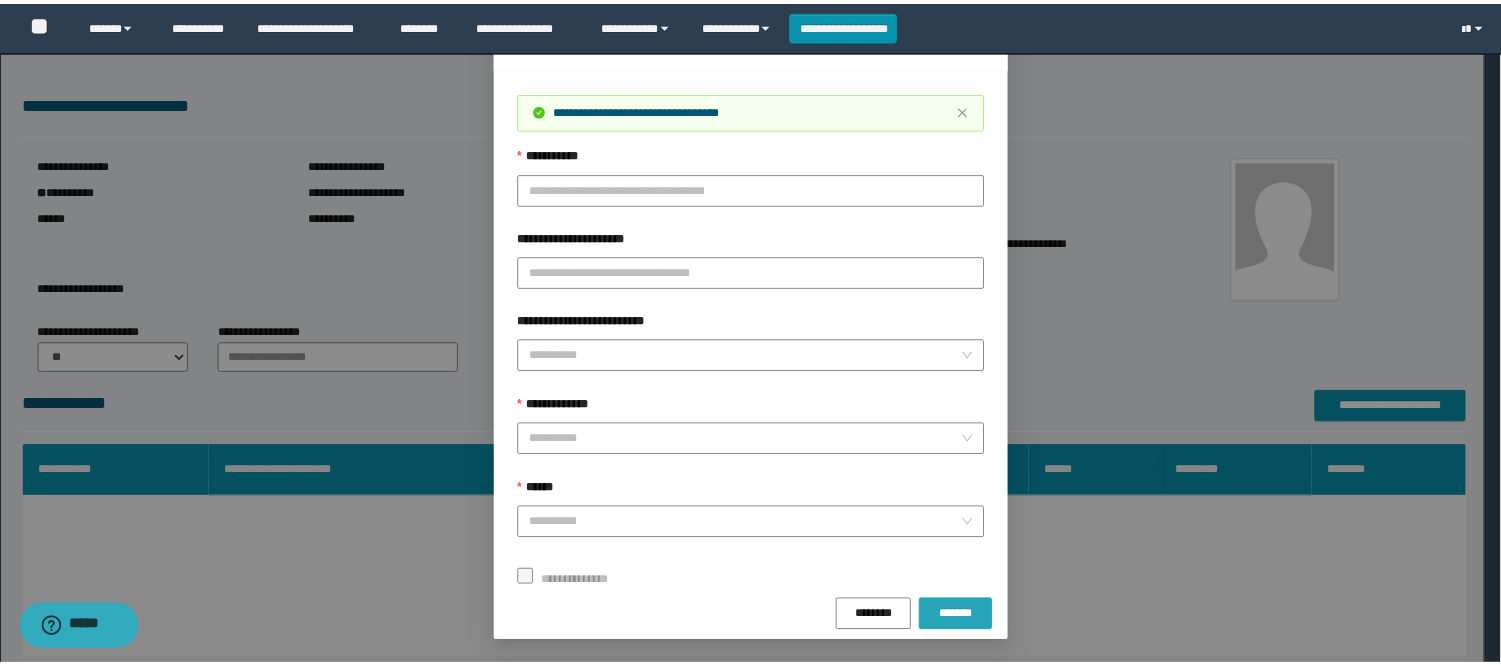 scroll, scrollTop: 41, scrollLeft: 0, axis: vertical 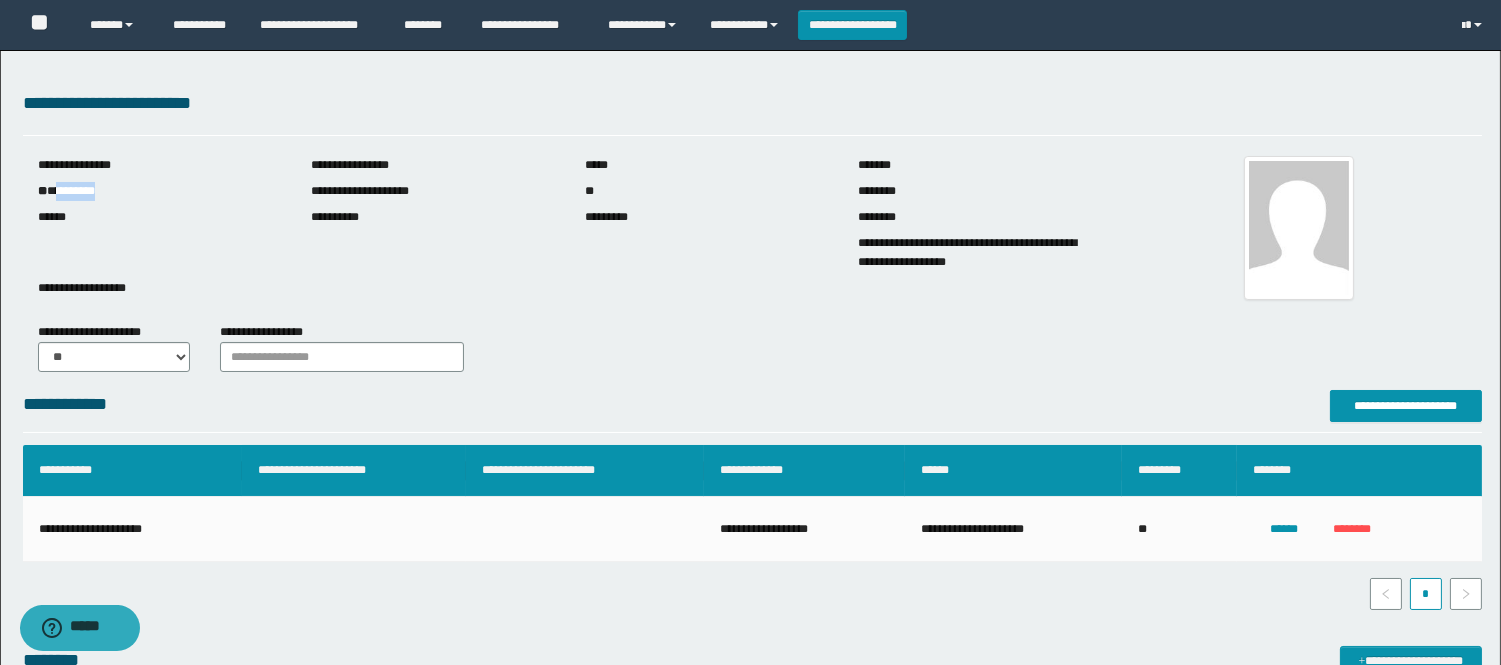 drag, startPoint x: 146, startPoint y: 188, endPoint x: 58, endPoint y: 184, distance: 88.09086 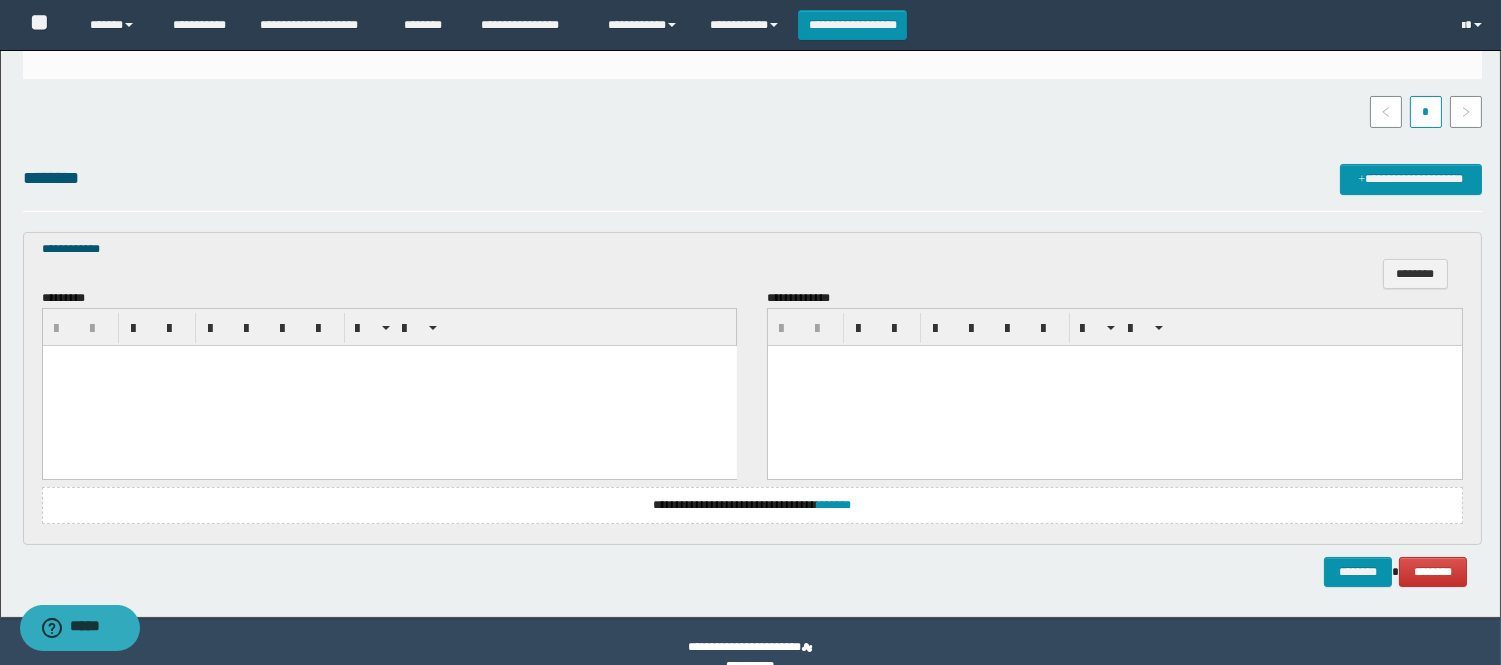 scroll, scrollTop: 512, scrollLeft: 0, axis: vertical 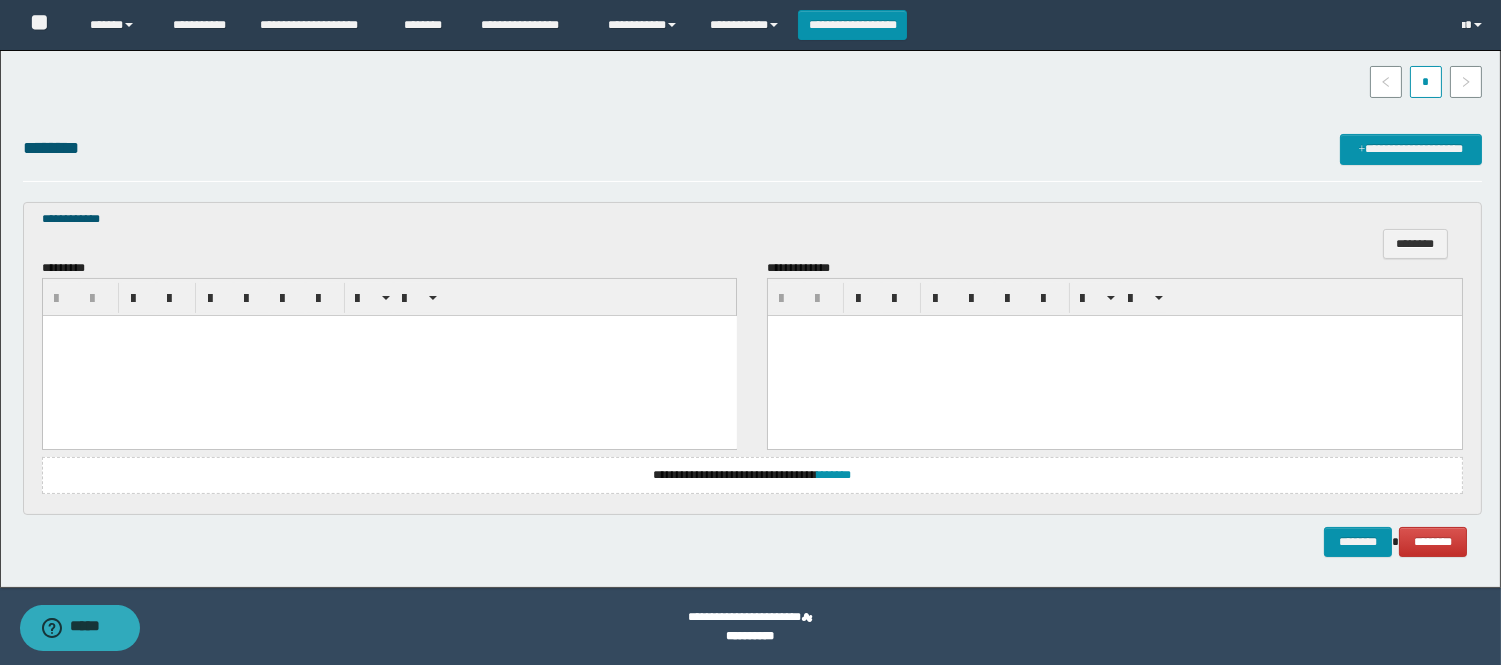 click on "**********" at bounding box center [752, 475] 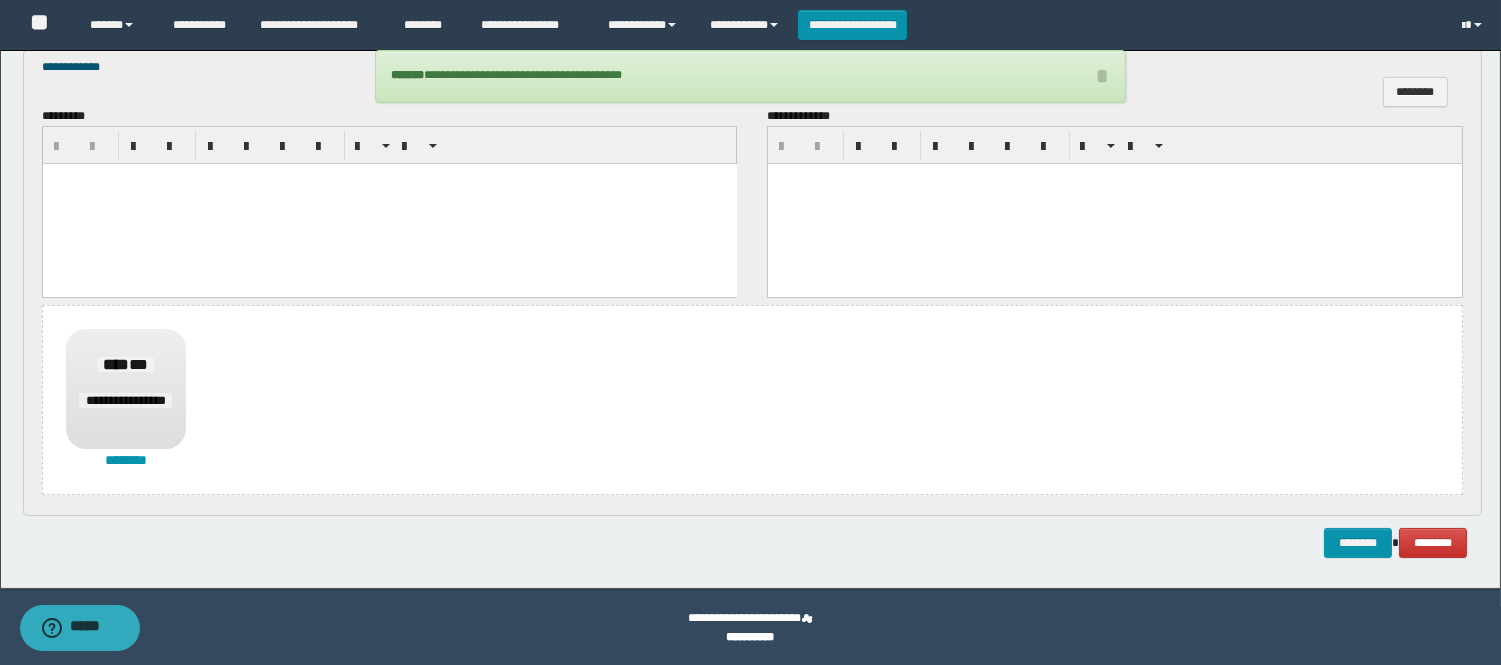 scroll, scrollTop: 665, scrollLeft: 0, axis: vertical 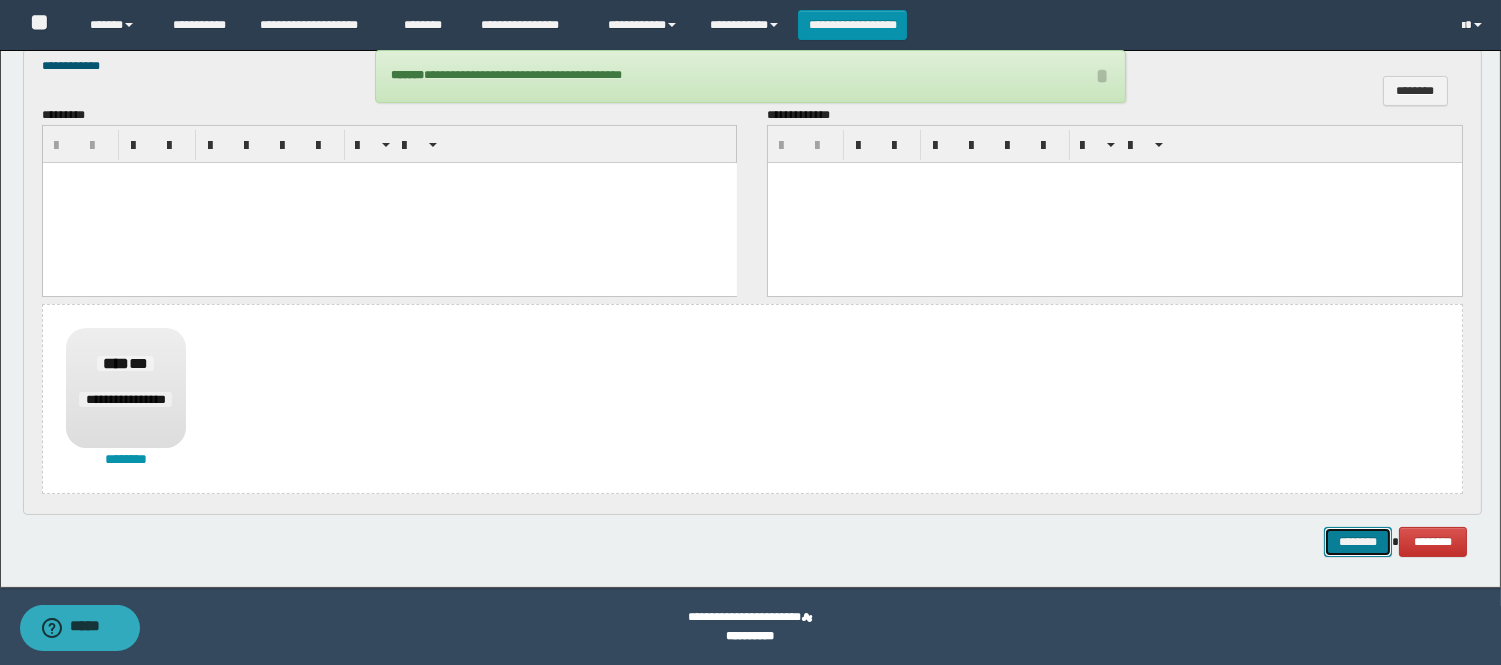 click on "********" at bounding box center [1358, 542] 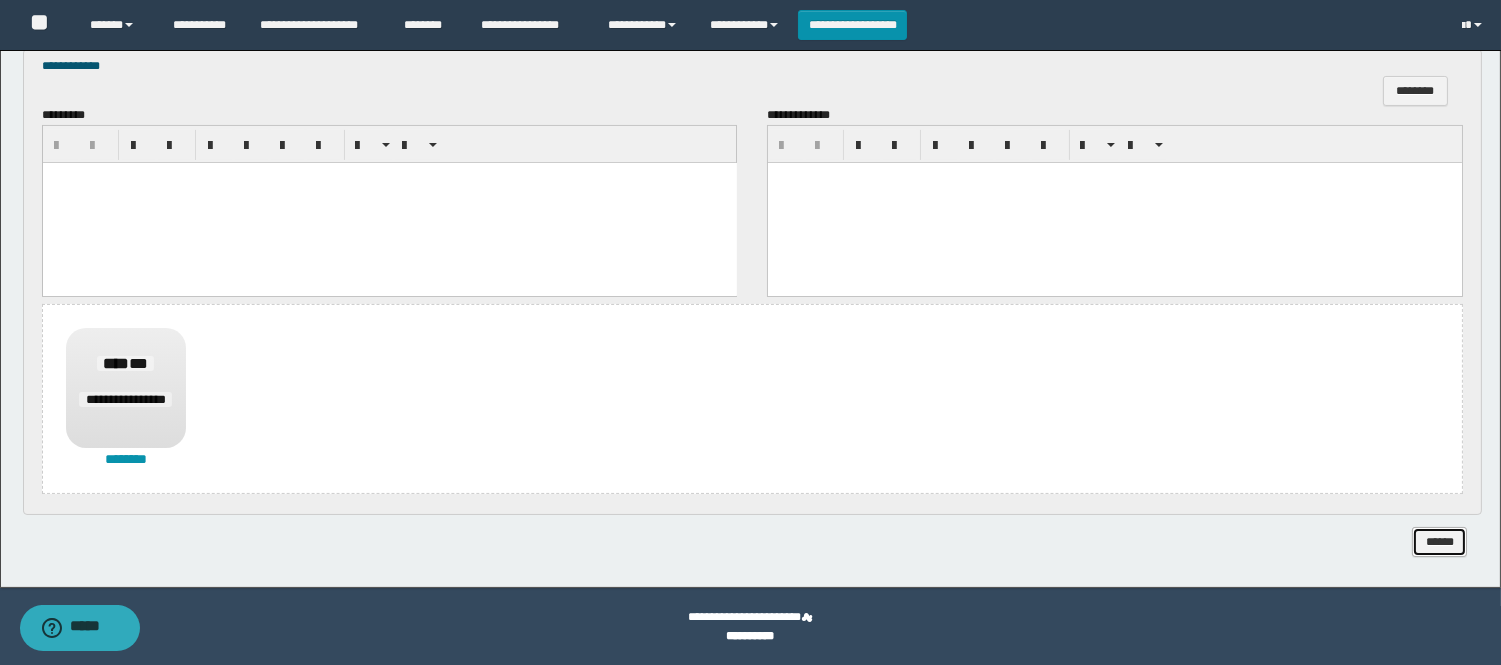 click on "******" at bounding box center [1439, 542] 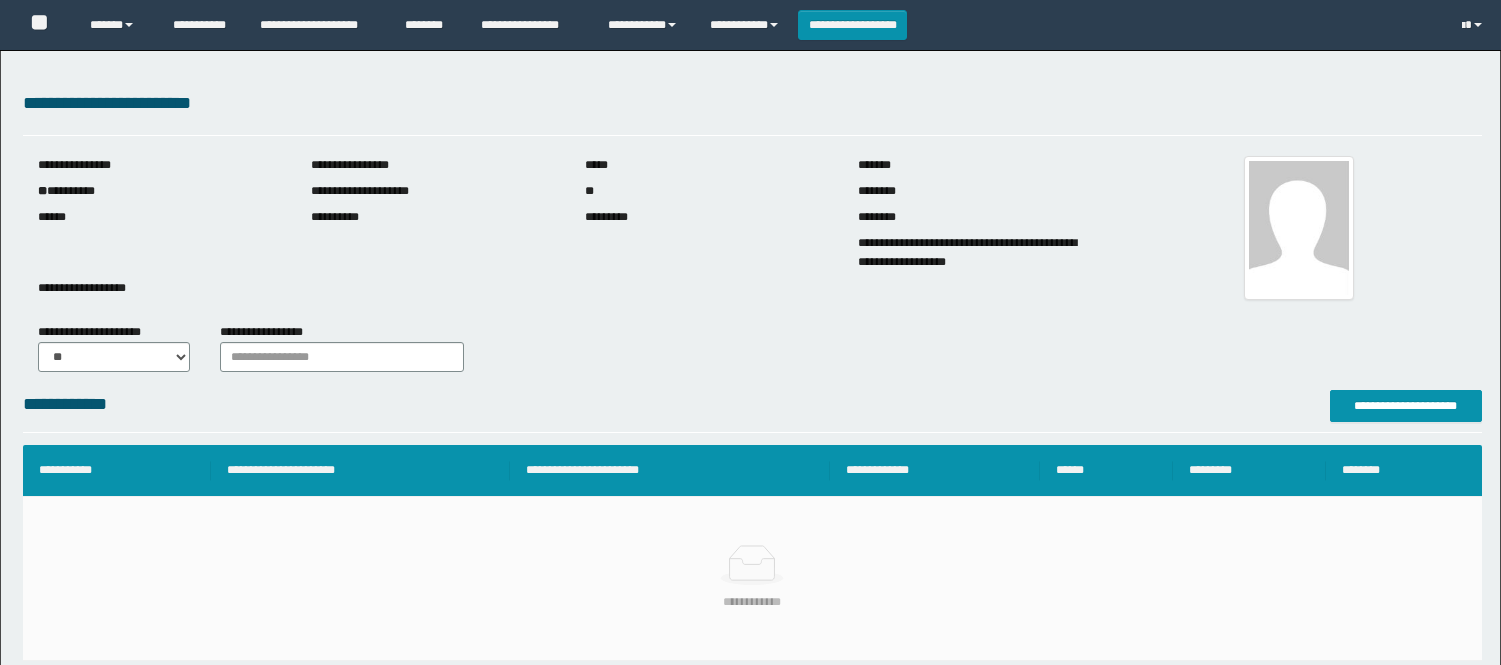 scroll, scrollTop: 0, scrollLeft: 0, axis: both 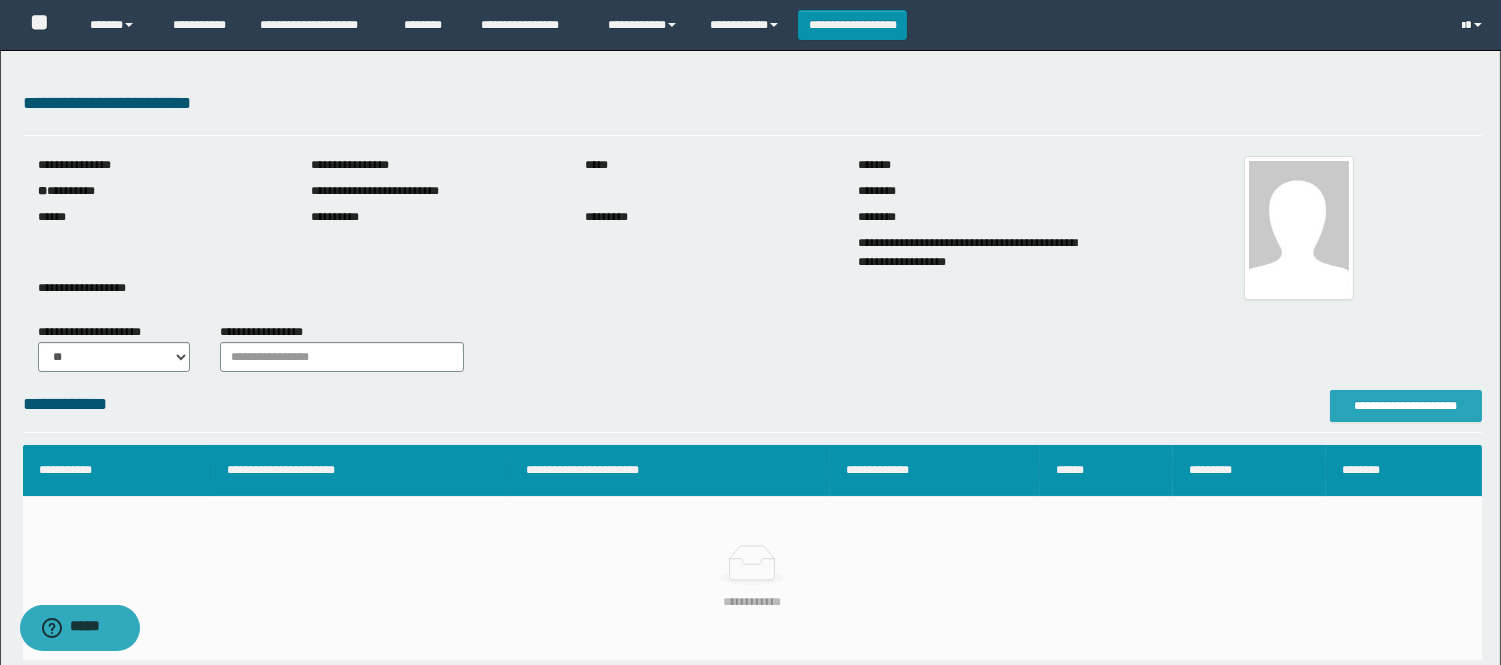 click on "**********" at bounding box center [1406, 406] 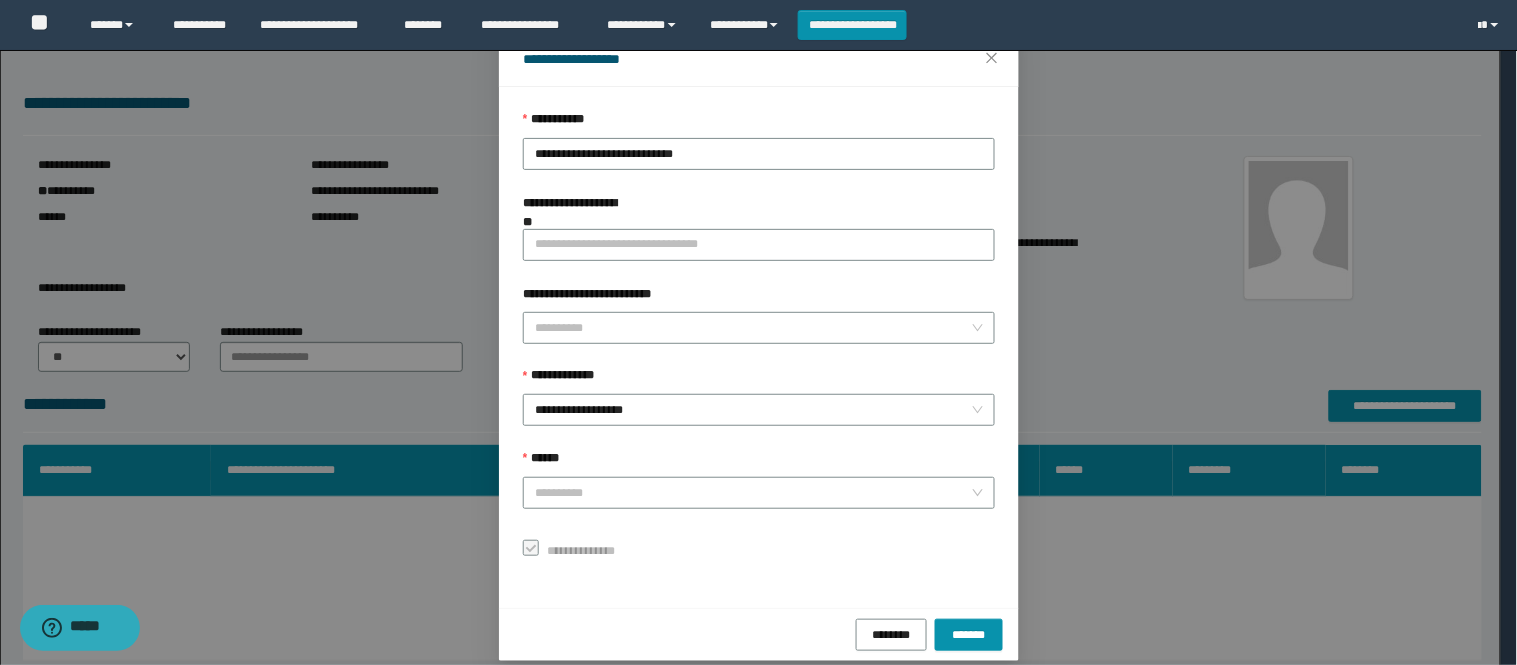 scroll, scrollTop: 87, scrollLeft: 0, axis: vertical 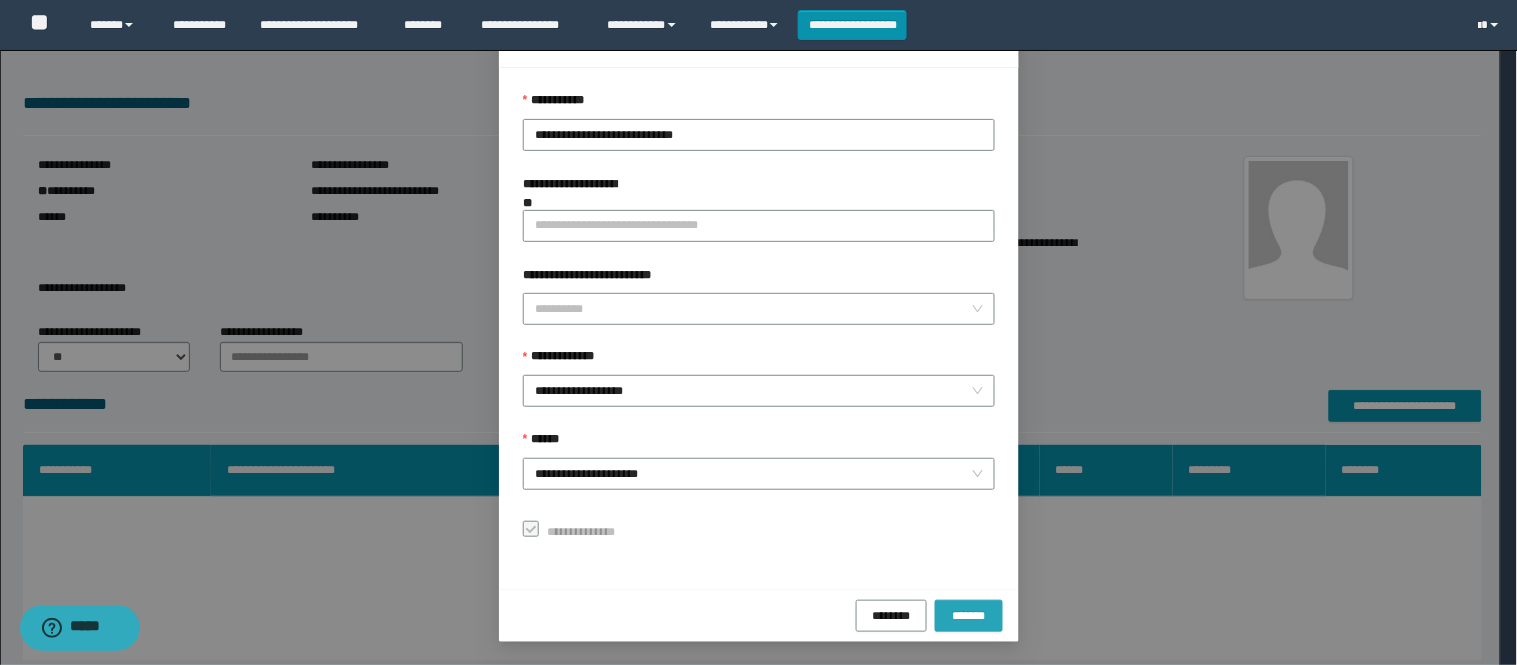 click on "*******" at bounding box center (969, 615) 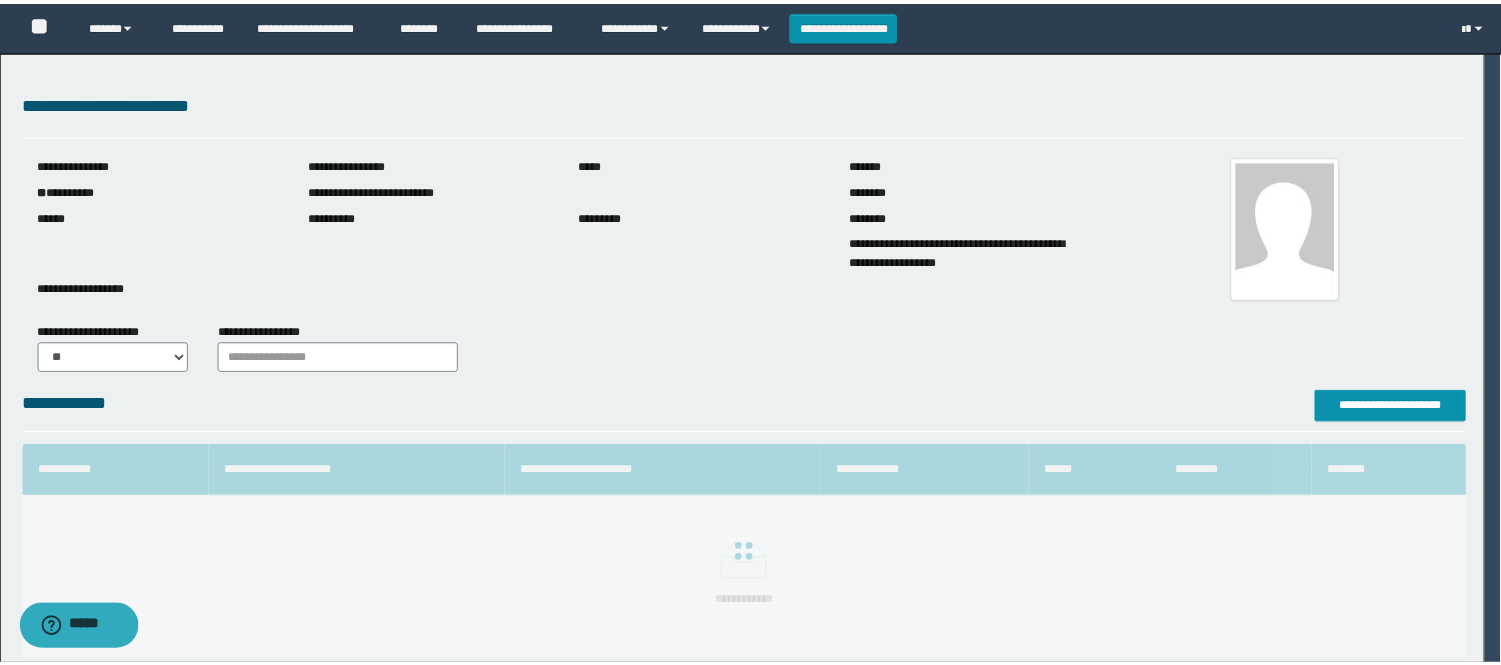 scroll, scrollTop: 41, scrollLeft: 0, axis: vertical 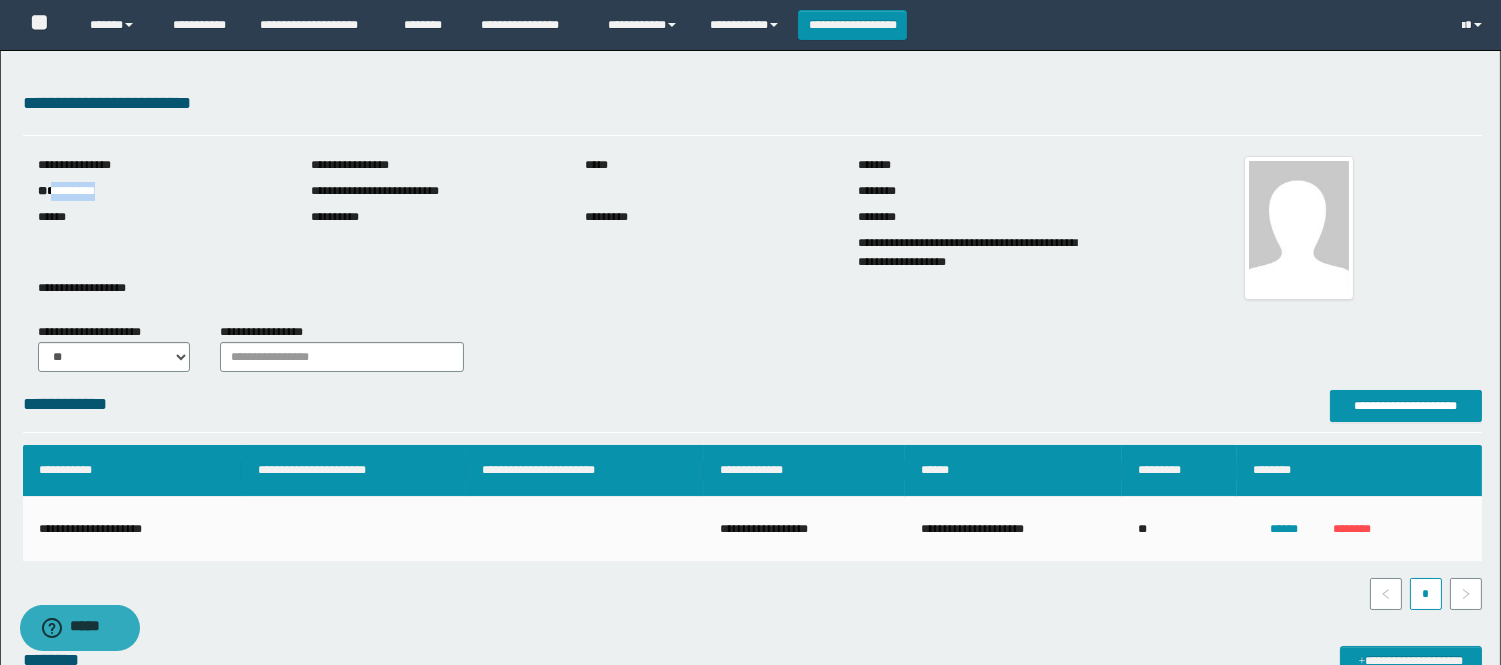 drag, startPoint x: 114, startPoint y: 190, endPoint x: 55, endPoint y: 187, distance: 59.07622 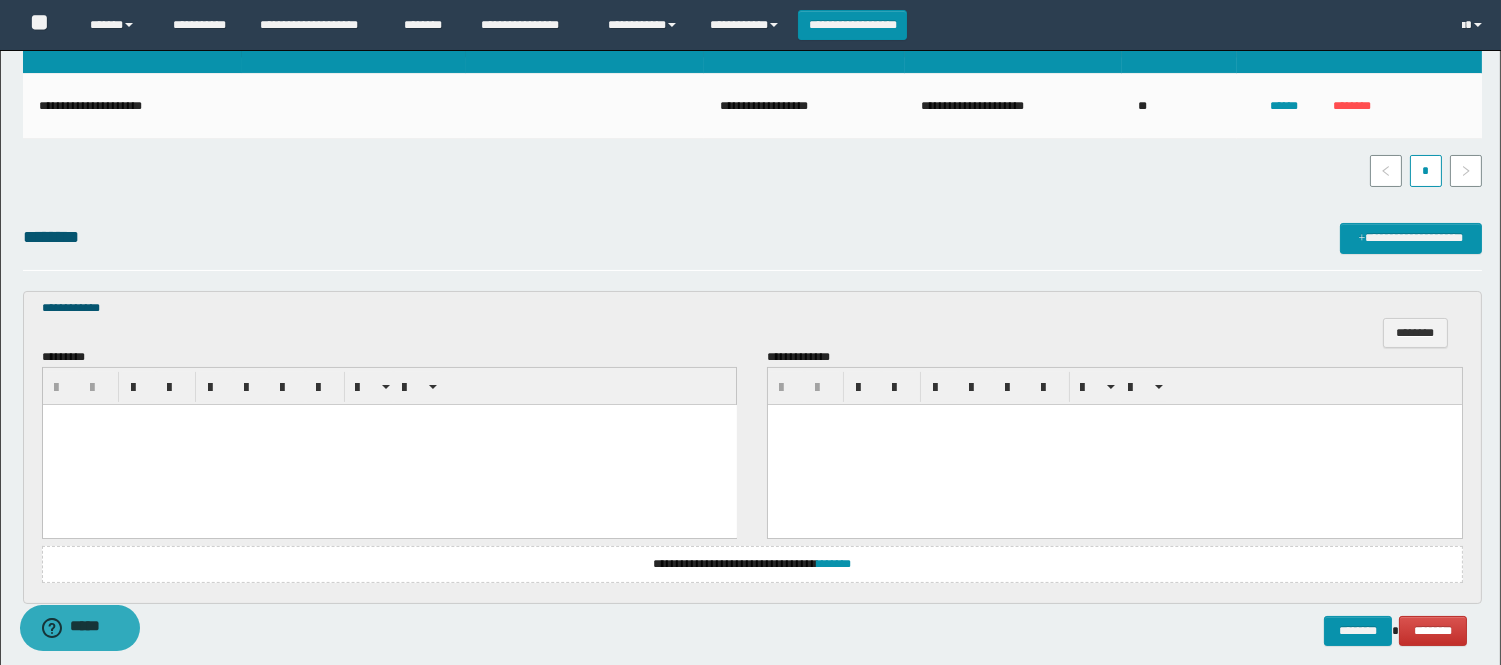 scroll, scrollTop: 512, scrollLeft: 0, axis: vertical 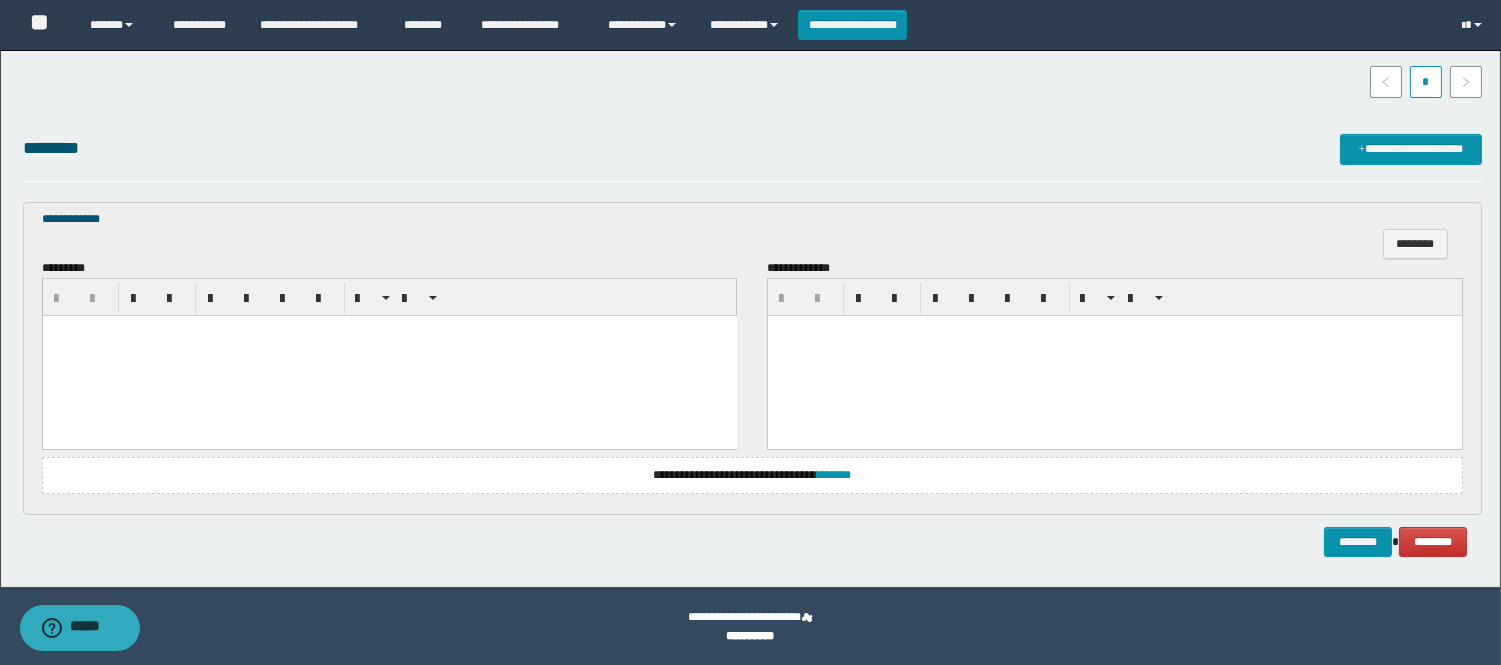 click on "**********" at bounding box center [752, 475] 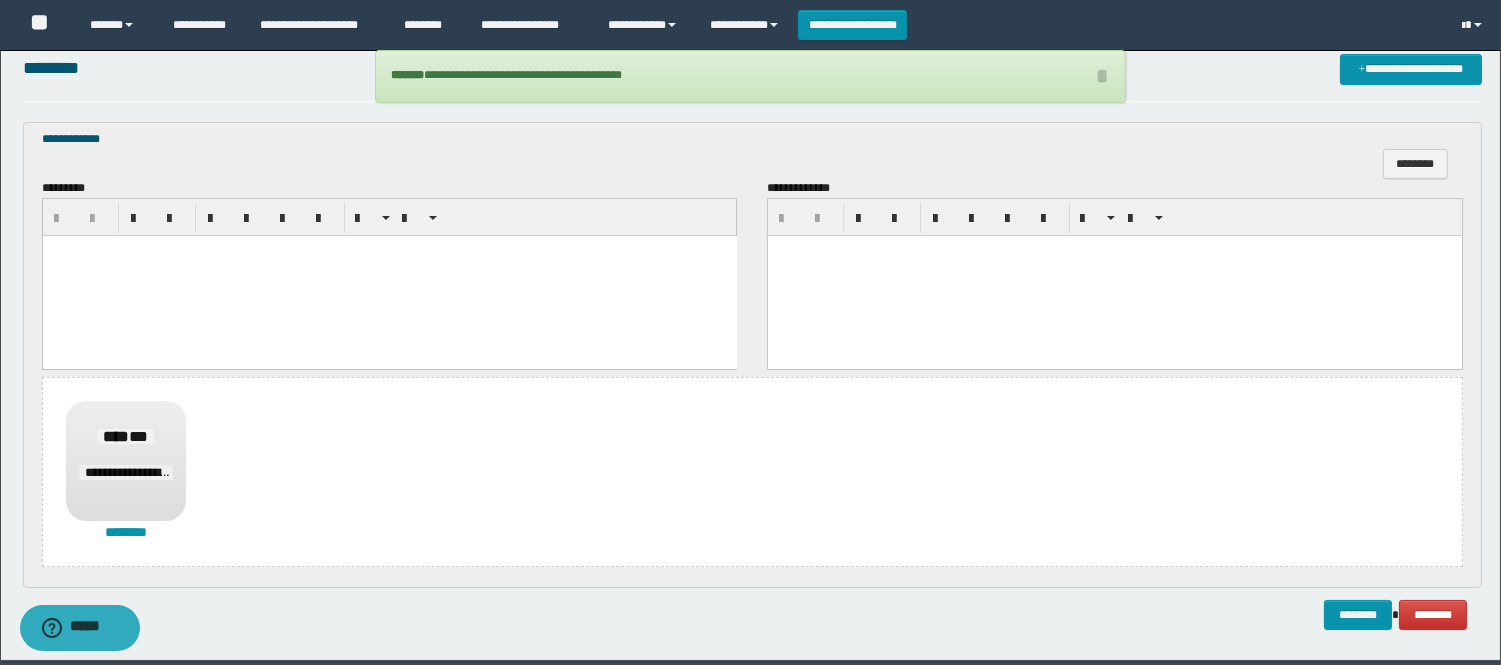 scroll, scrollTop: 665, scrollLeft: 0, axis: vertical 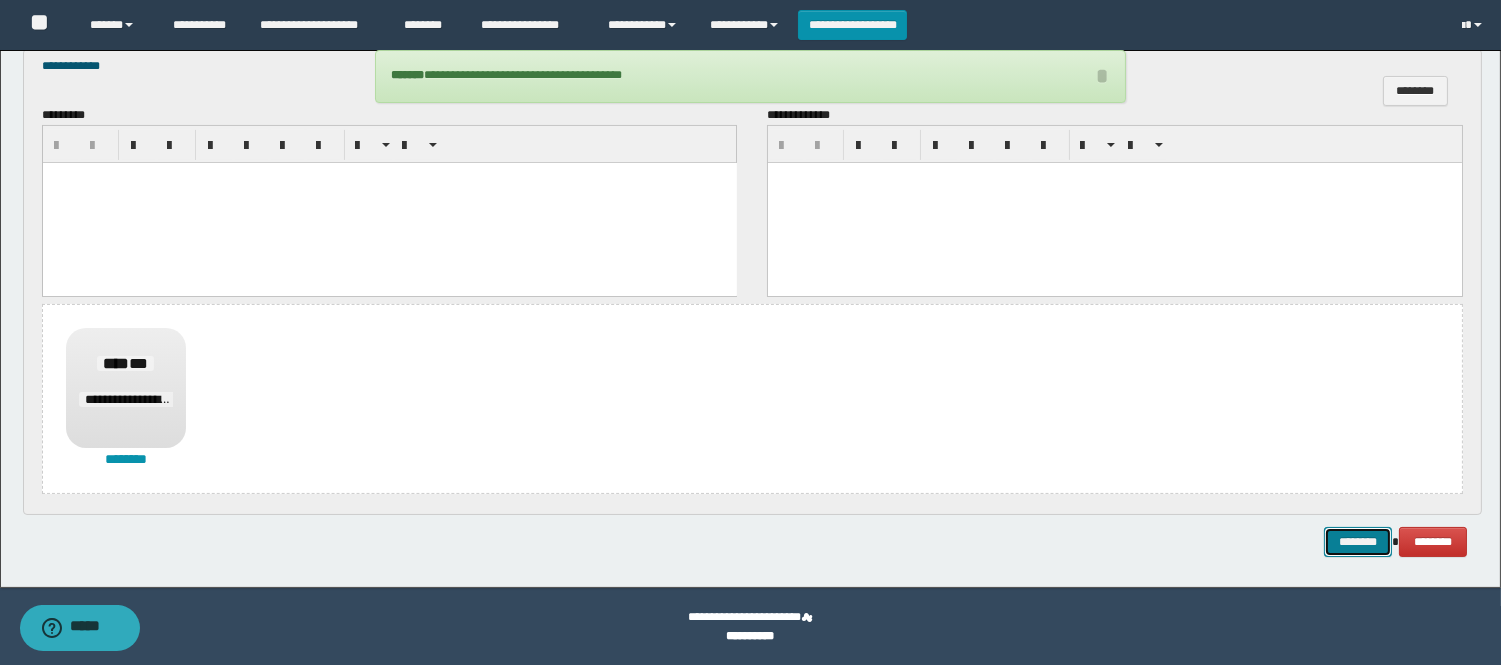 click on "********" at bounding box center (1358, 542) 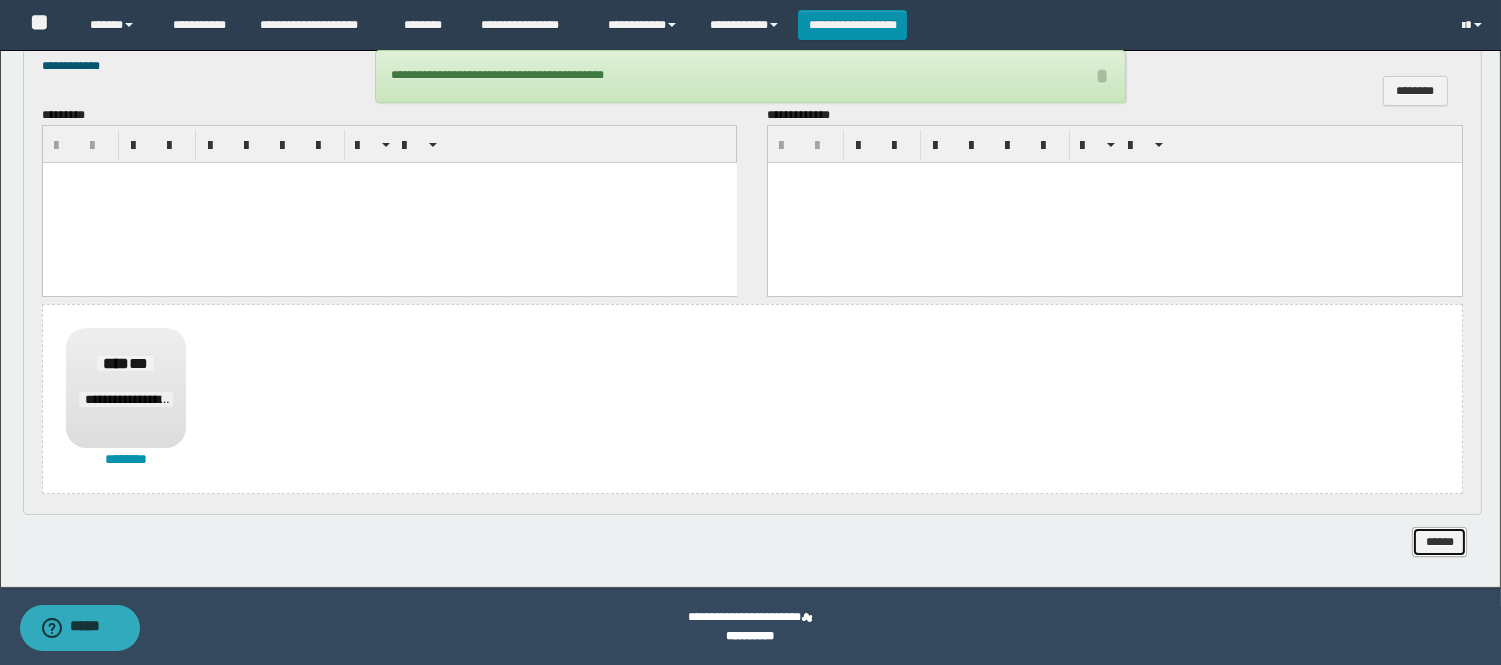 click on "******" at bounding box center (1439, 542) 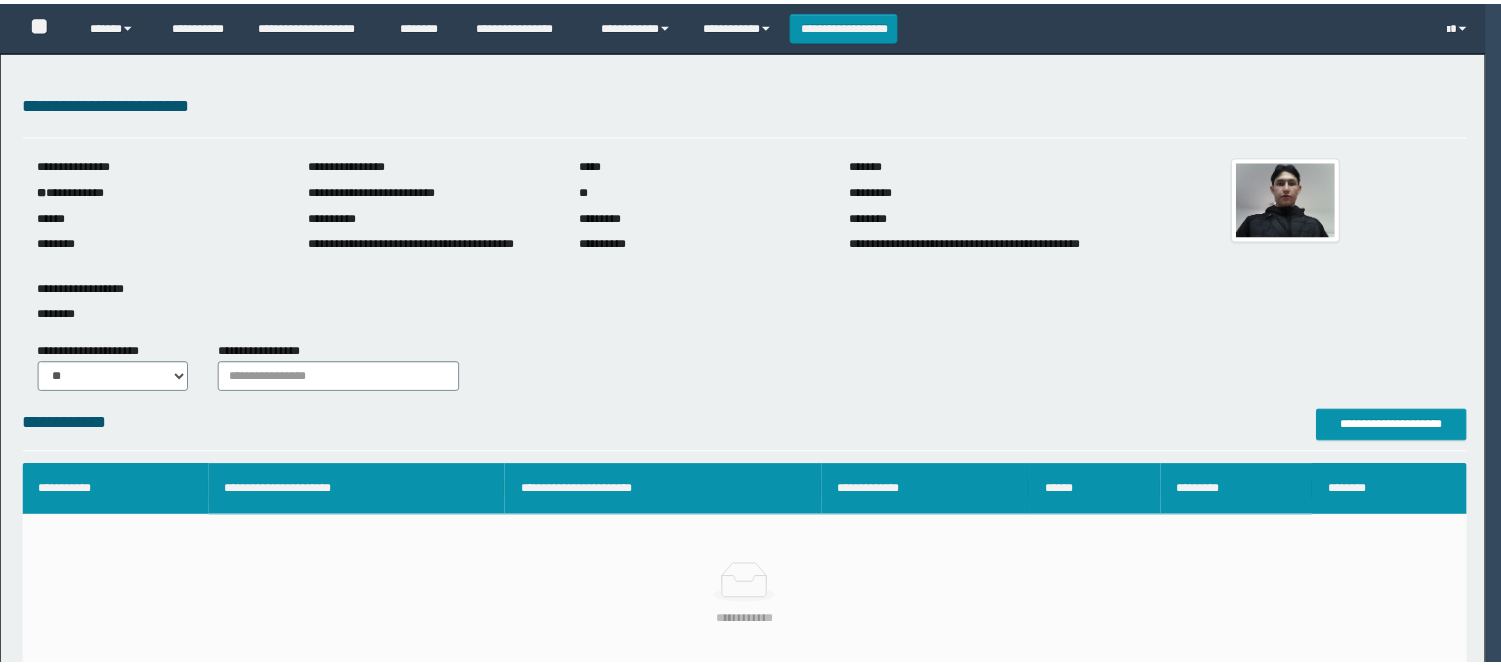 scroll, scrollTop: 0, scrollLeft: 0, axis: both 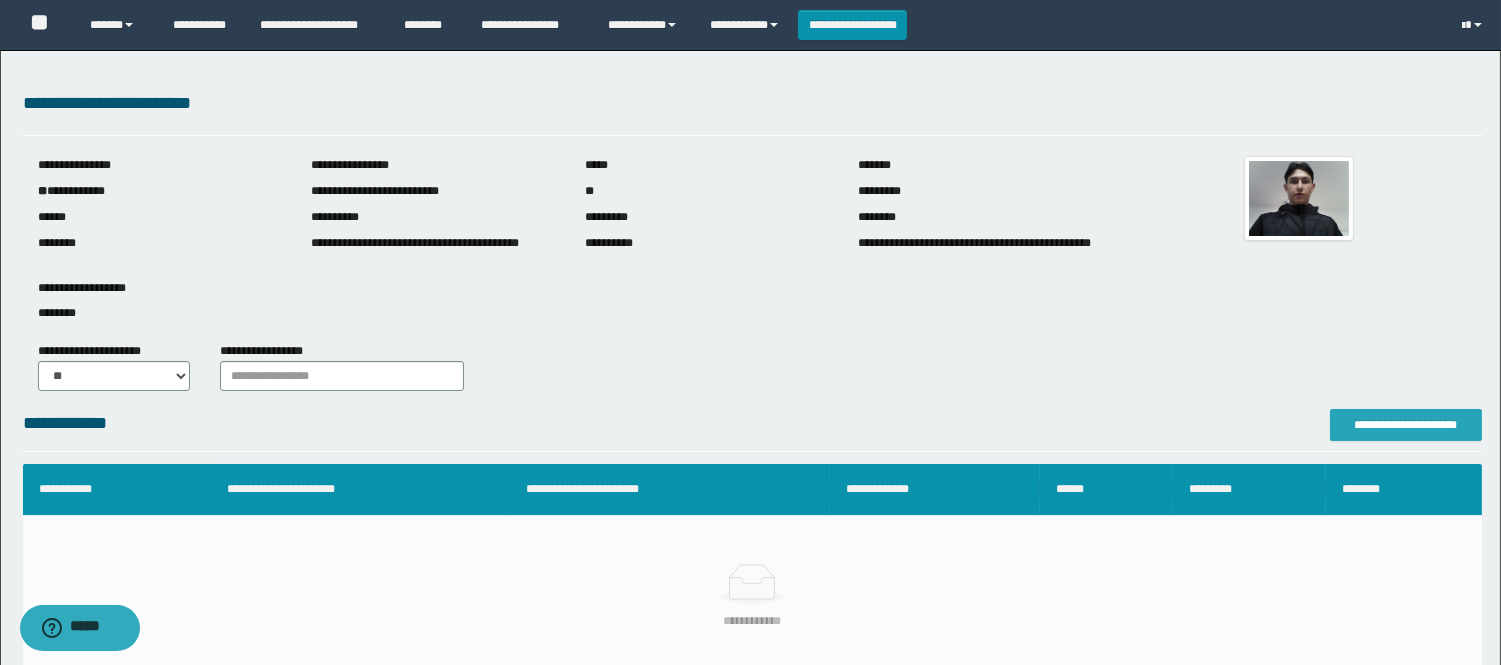 click on "**********" at bounding box center (1406, 425) 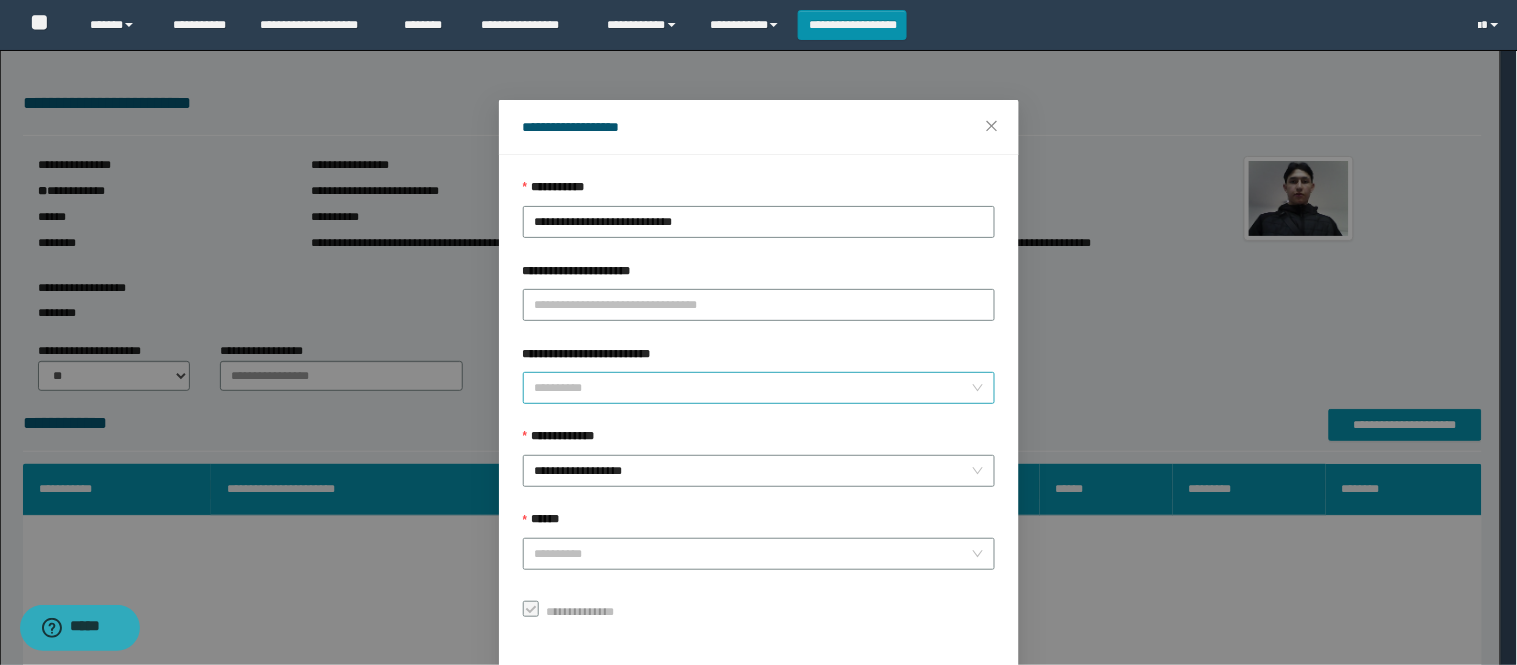 scroll, scrollTop: 87, scrollLeft: 0, axis: vertical 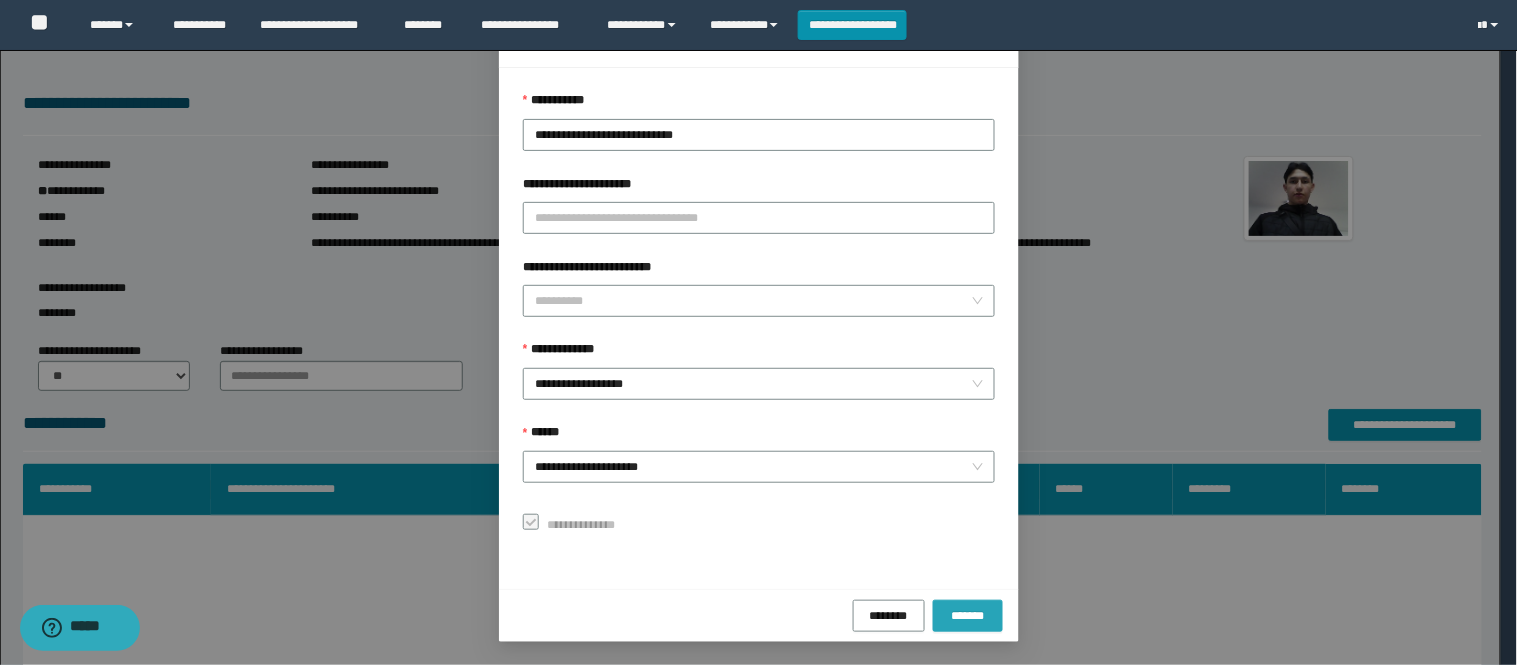 click on "*******" at bounding box center (968, 615) 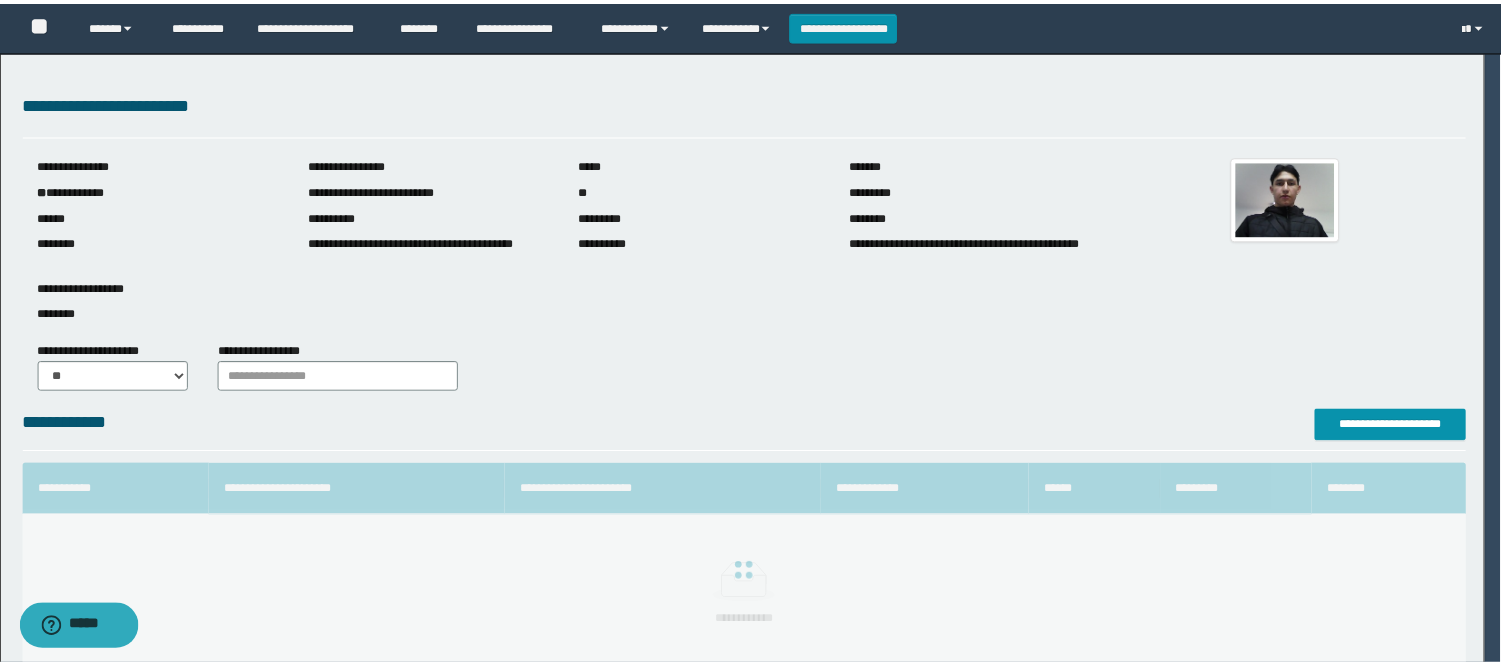 scroll, scrollTop: 41, scrollLeft: 0, axis: vertical 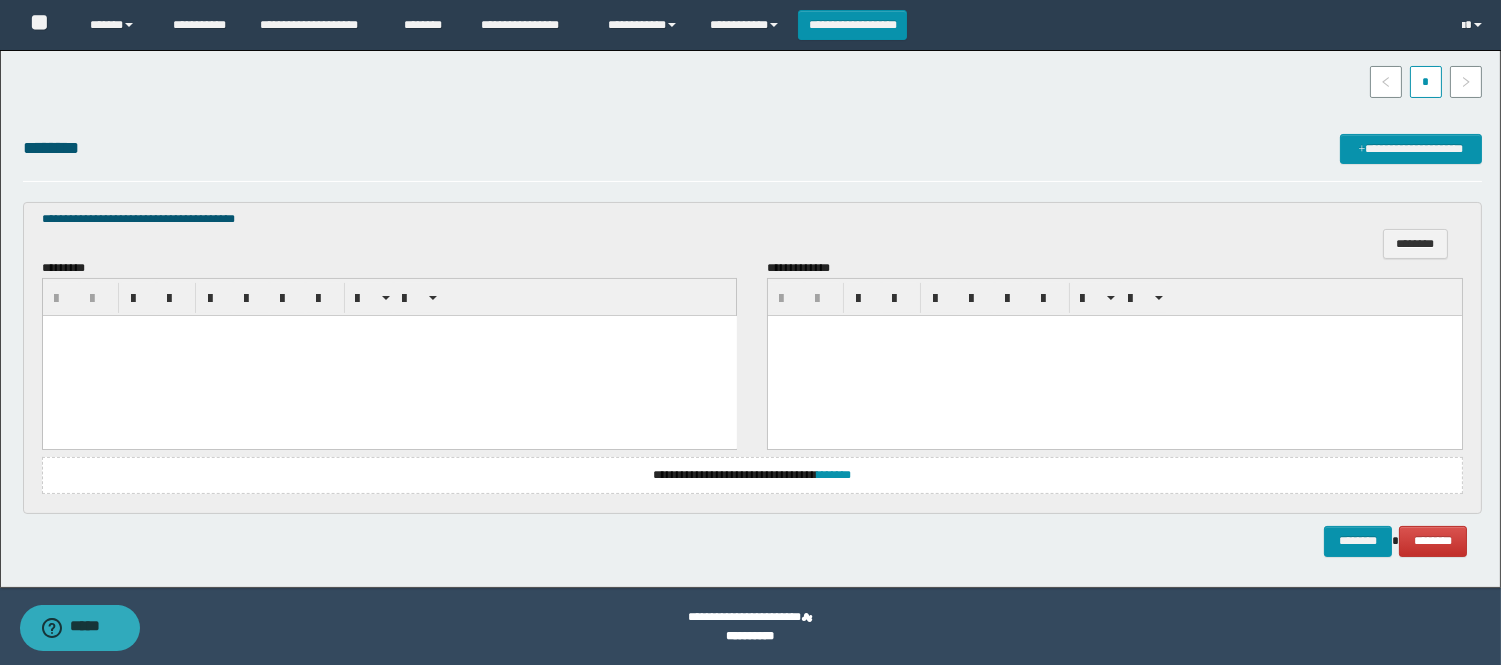 click at bounding box center [389, 355] 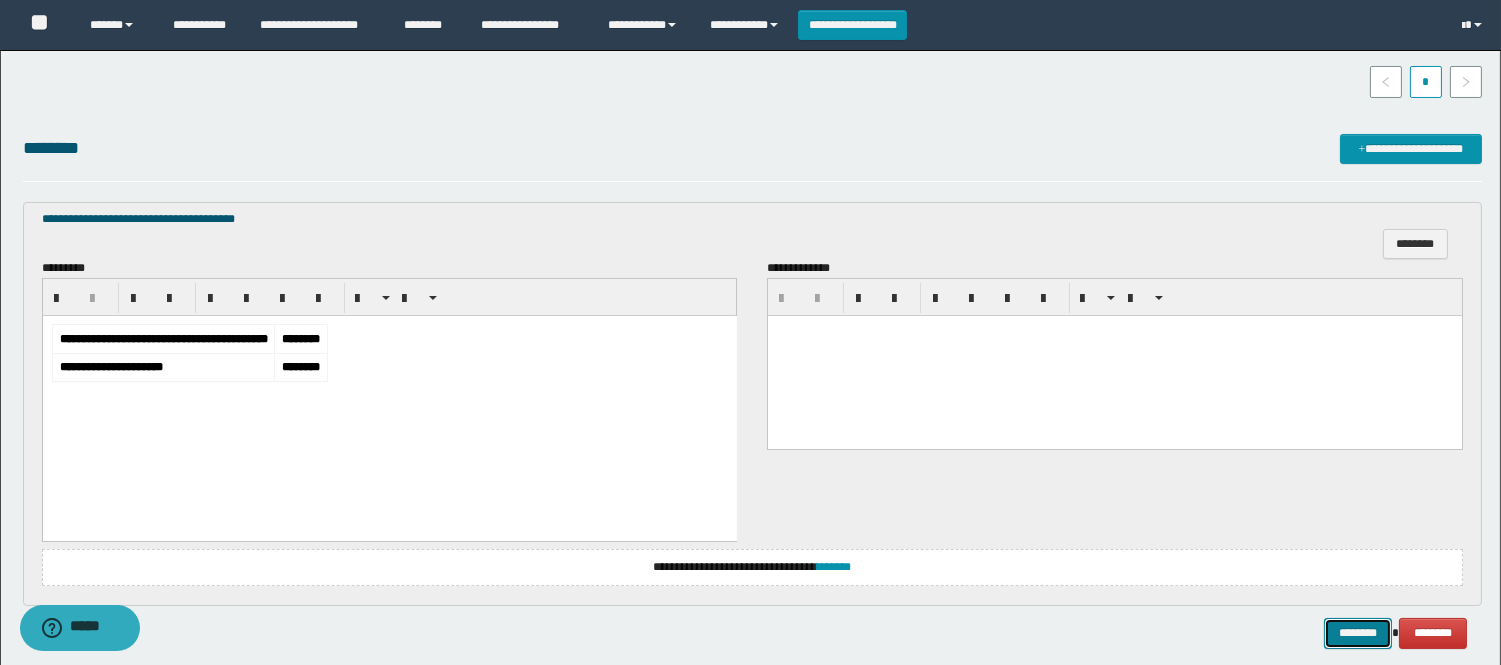 click on "********" at bounding box center [1358, 633] 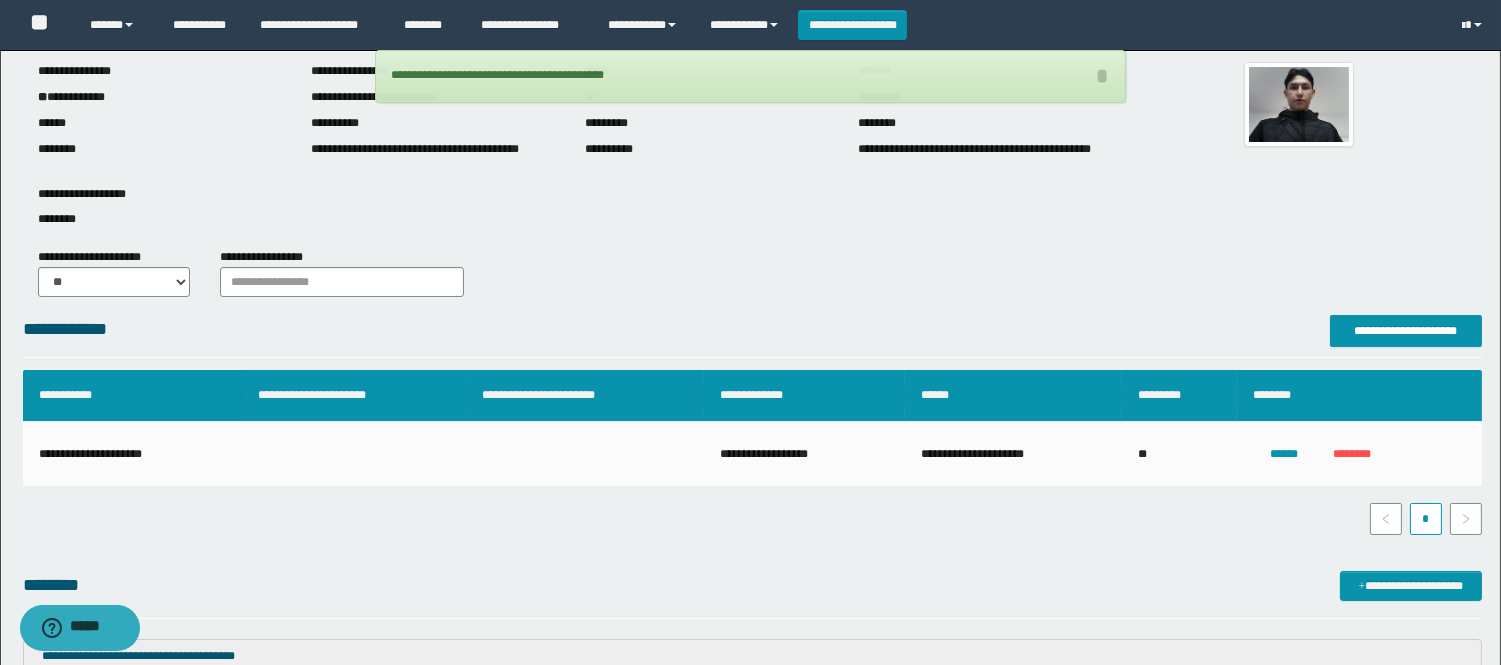 scroll, scrollTop: 0, scrollLeft: 0, axis: both 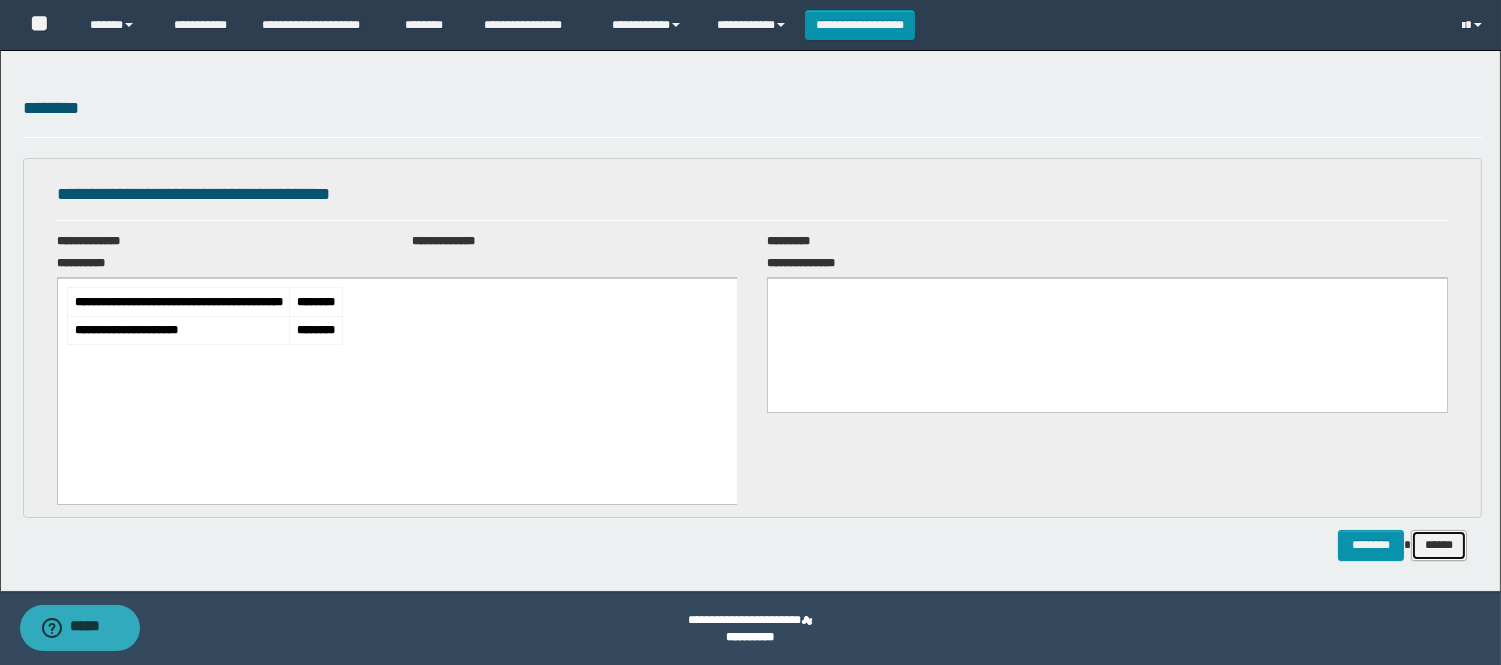 click on "******" at bounding box center (1439, 545) 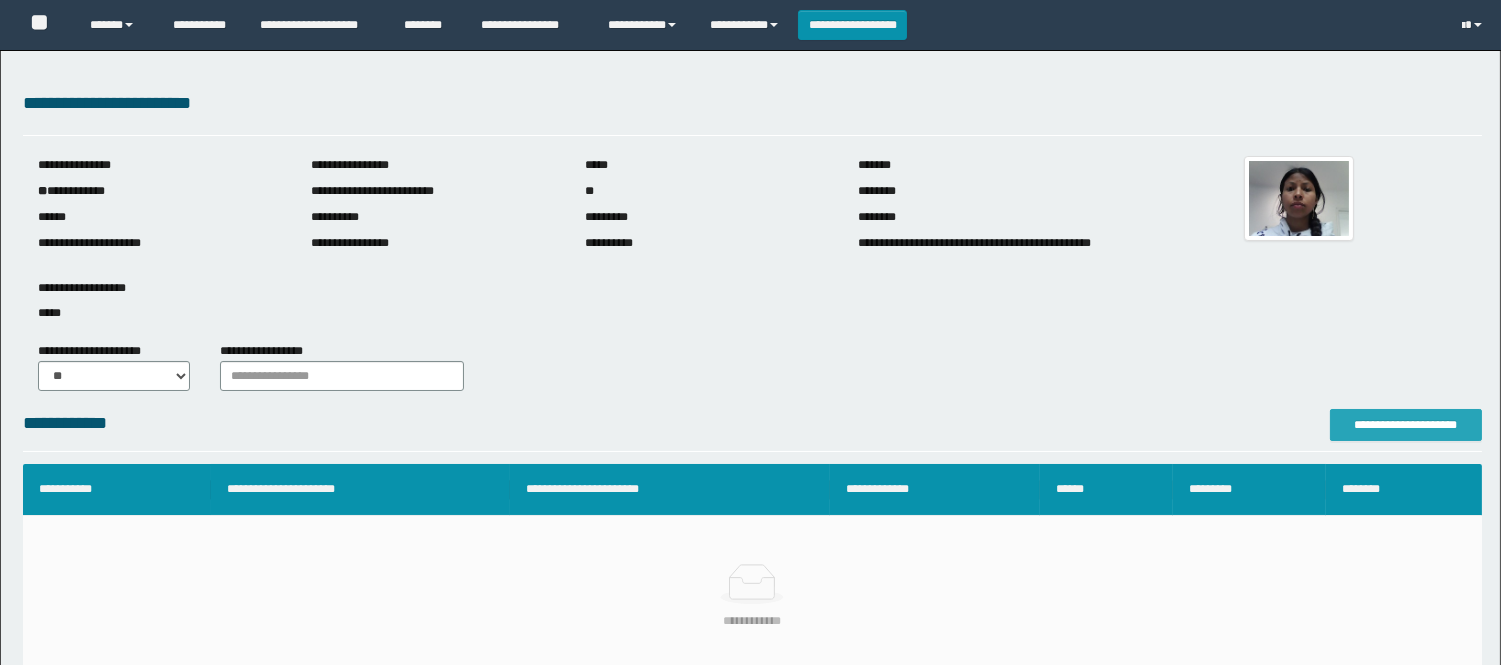 scroll, scrollTop: 0, scrollLeft: 0, axis: both 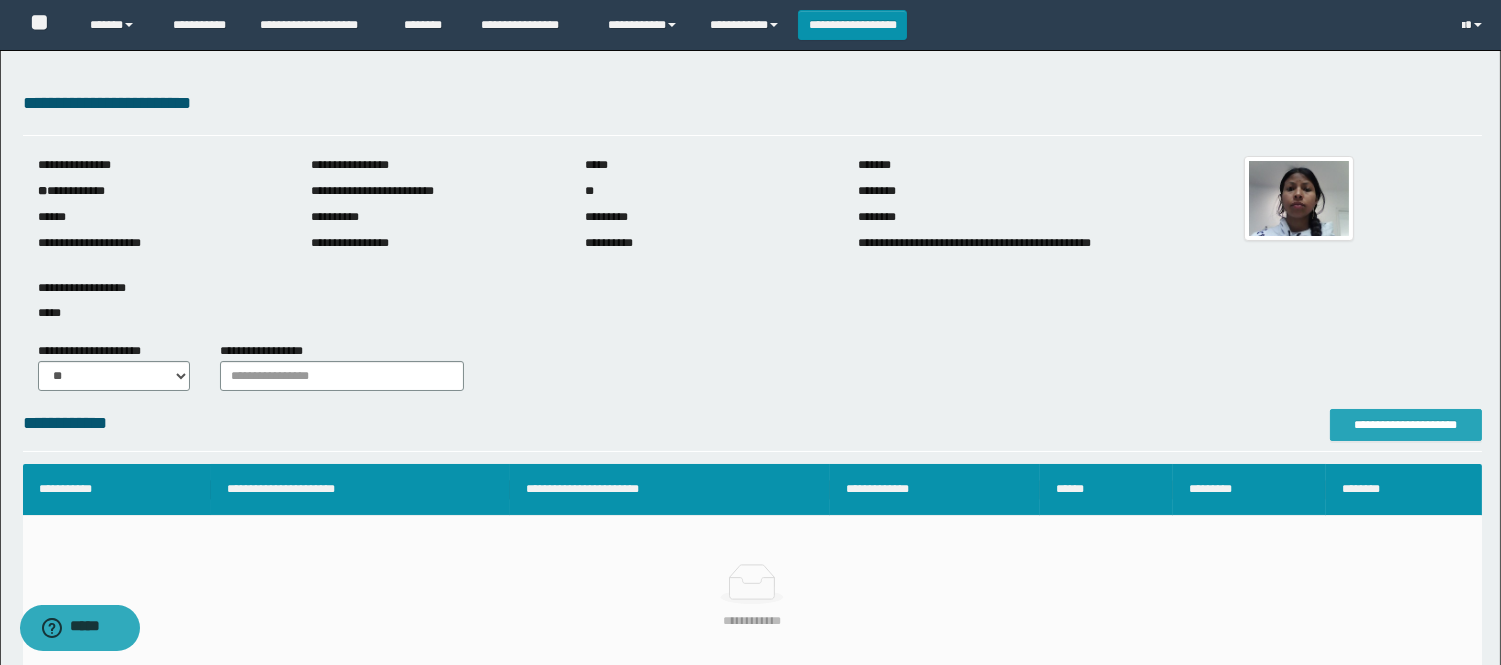 click on "**********" at bounding box center (1406, 425) 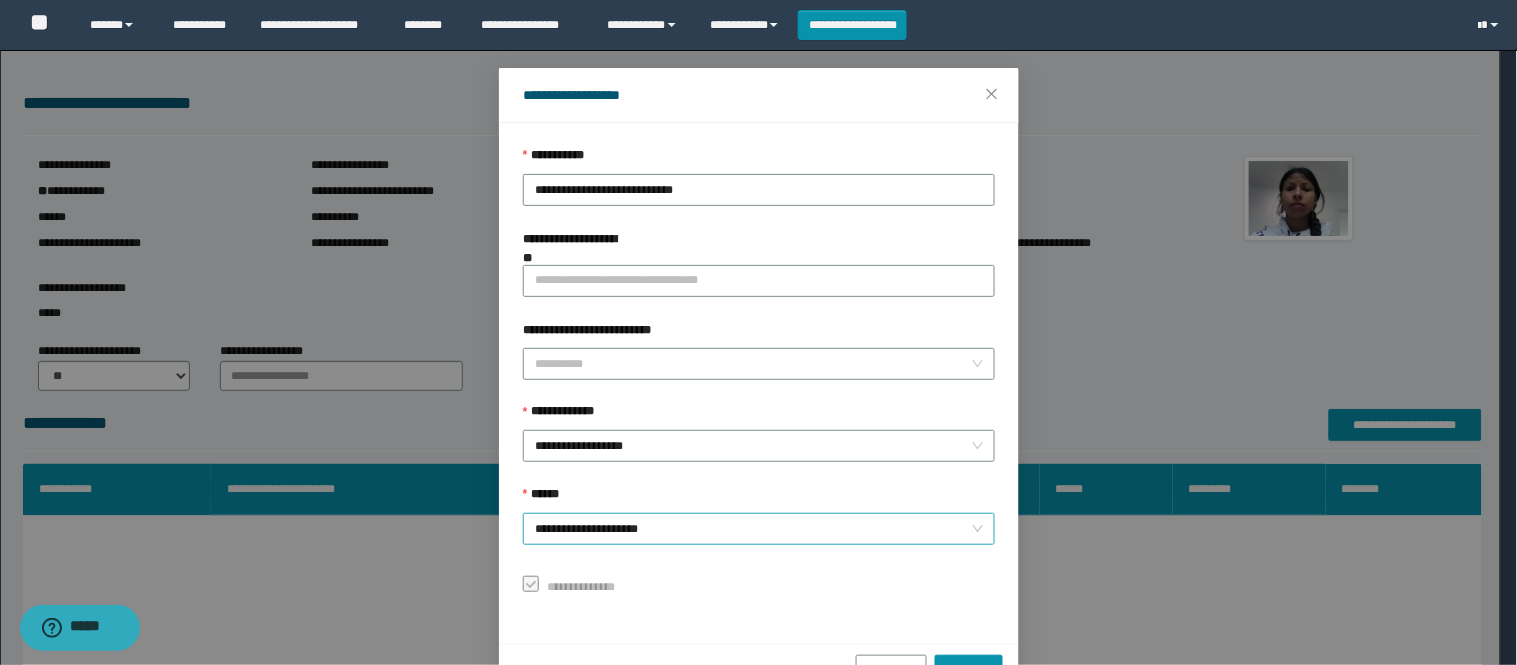 scroll, scrollTop: 87, scrollLeft: 0, axis: vertical 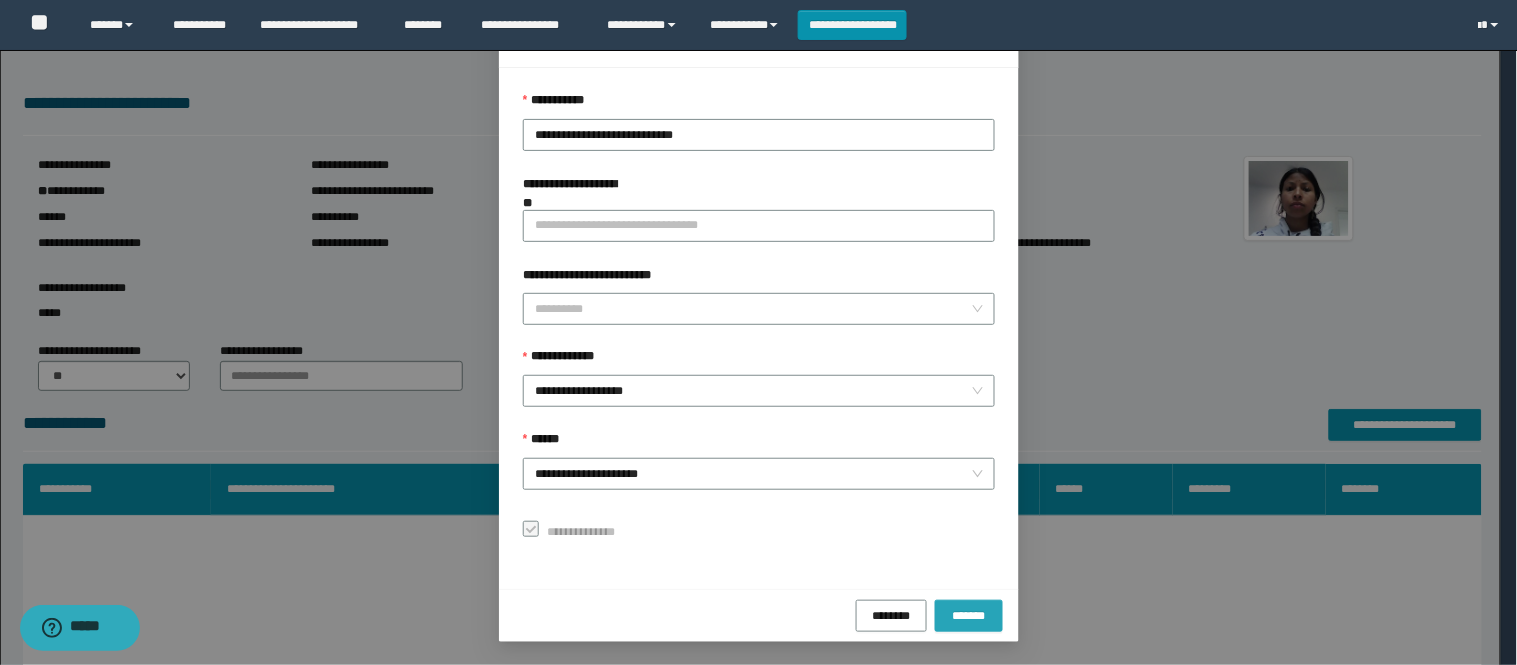 click on "*******" at bounding box center (969, 615) 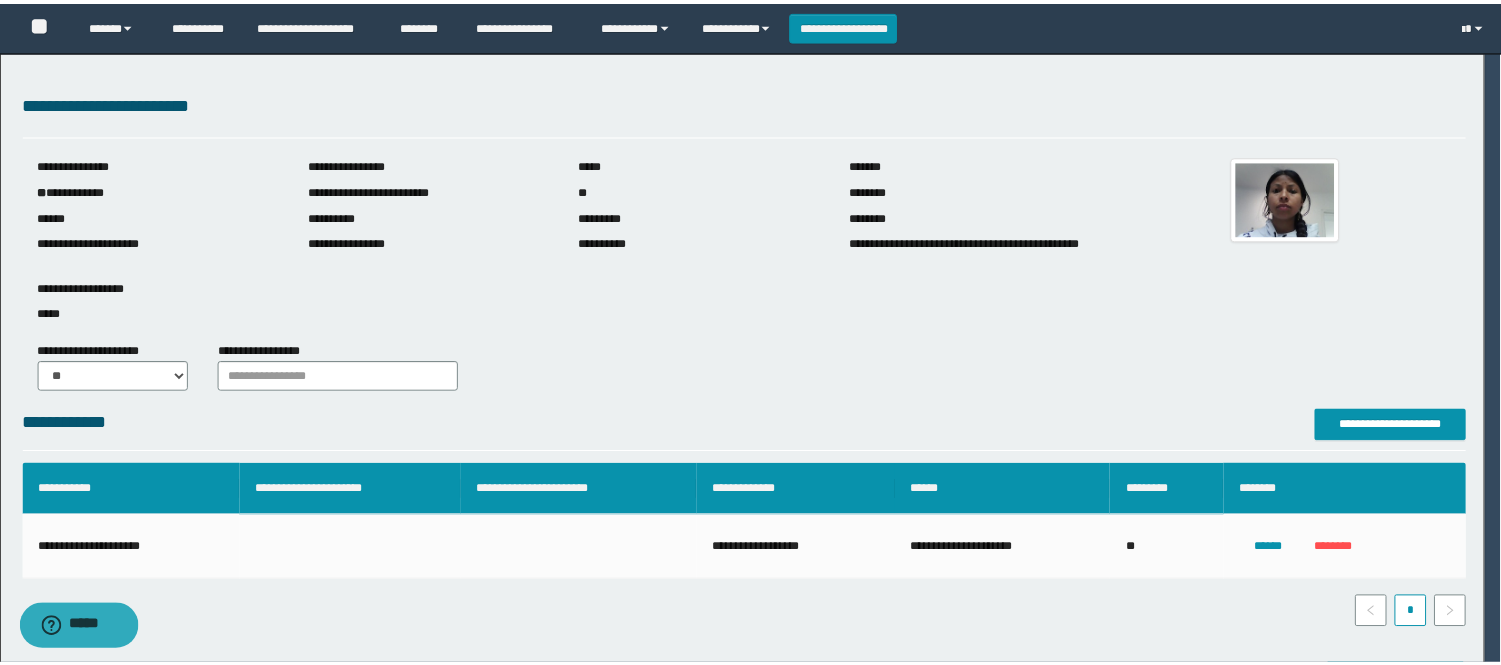 scroll, scrollTop: 41, scrollLeft: 0, axis: vertical 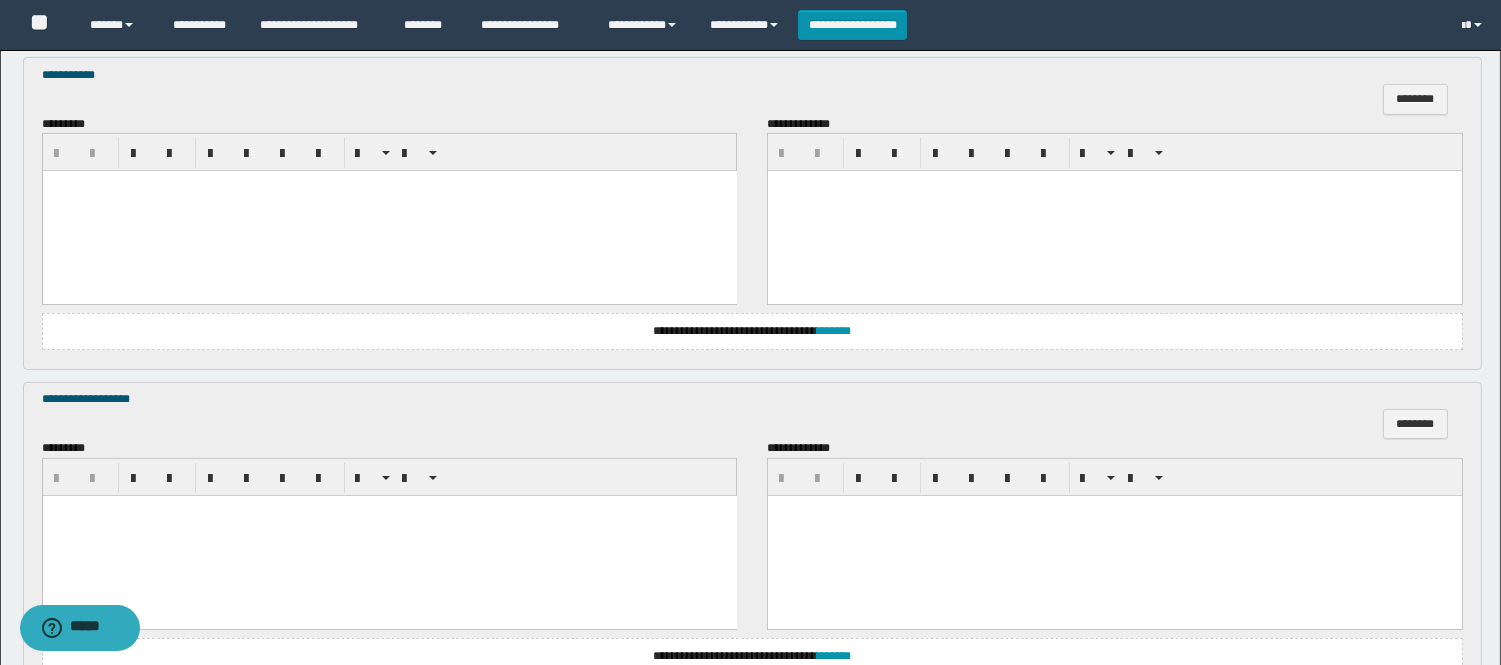 click at bounding box center [389, 211] 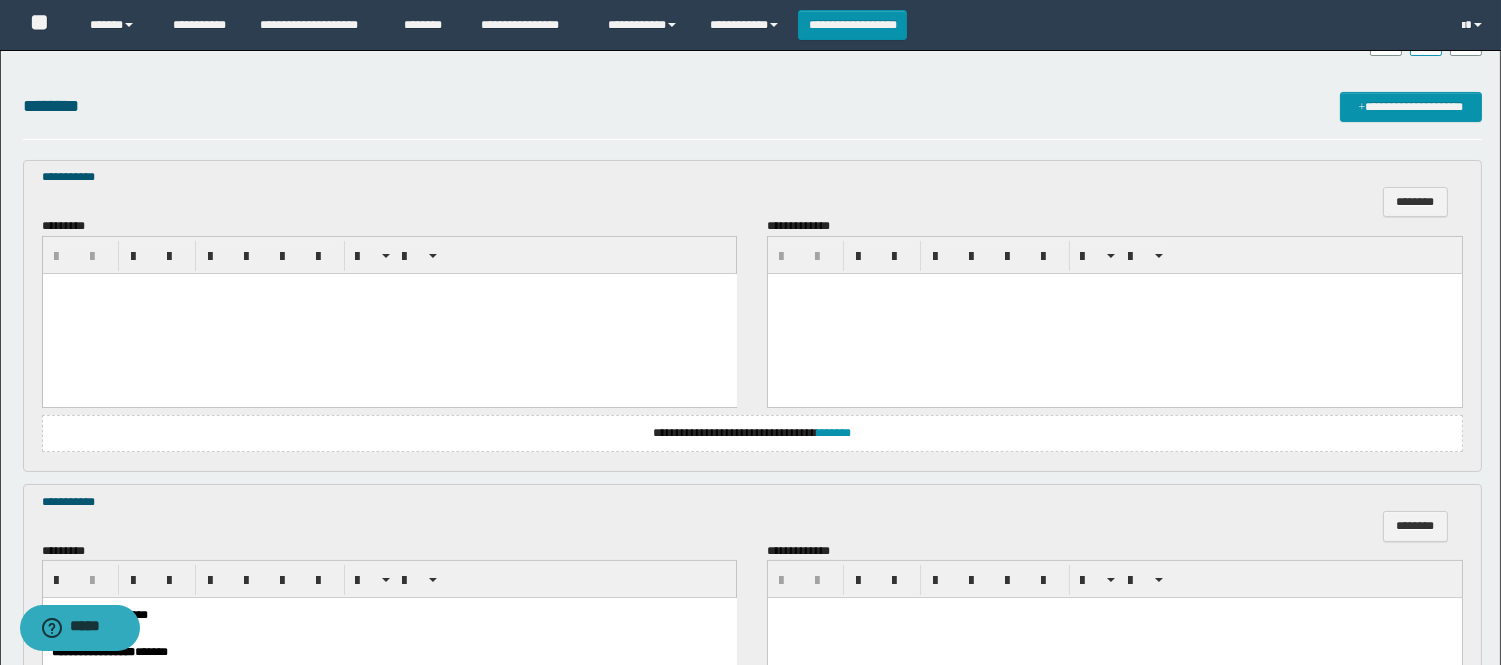 scroll, scrollTop: 555, scrollLeft: 0, axis: vertical 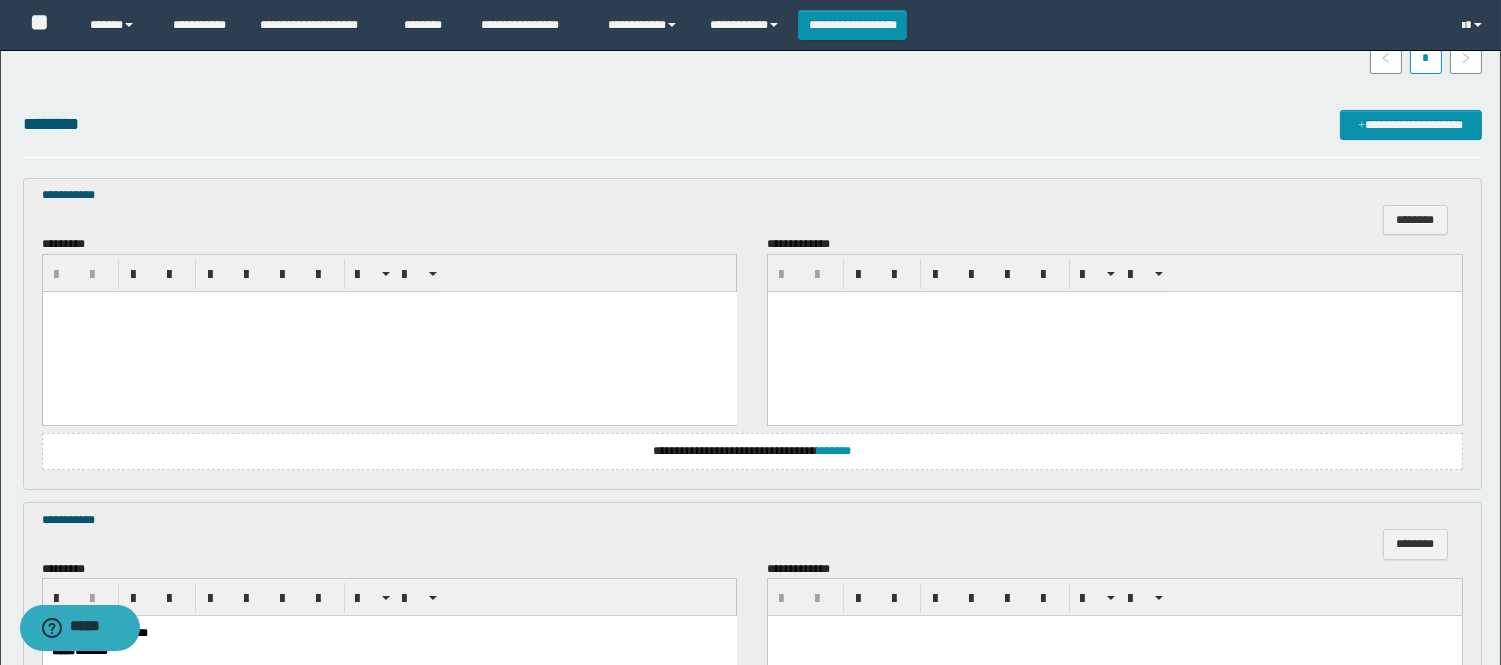 click at bounding box center [389, 331] 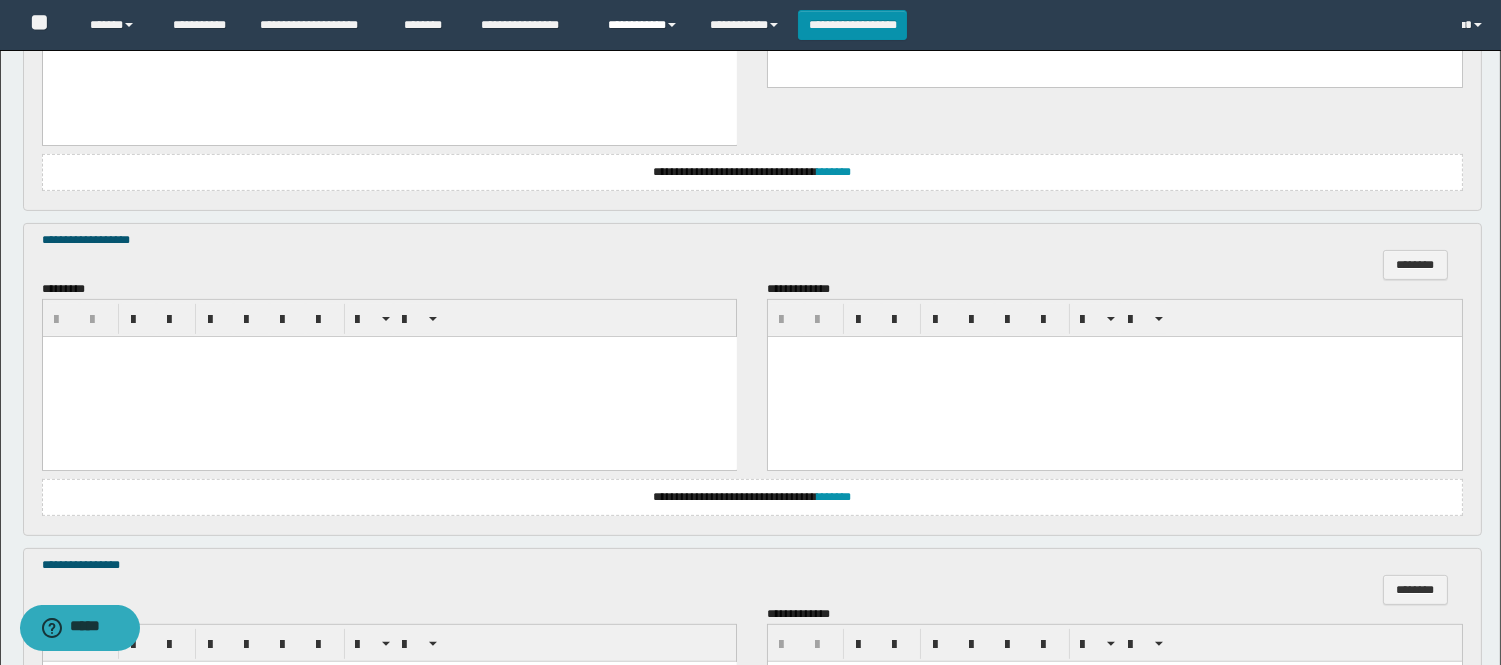 scroll, scrollTop: 1222, scrollLeft: 0, axis: vertical 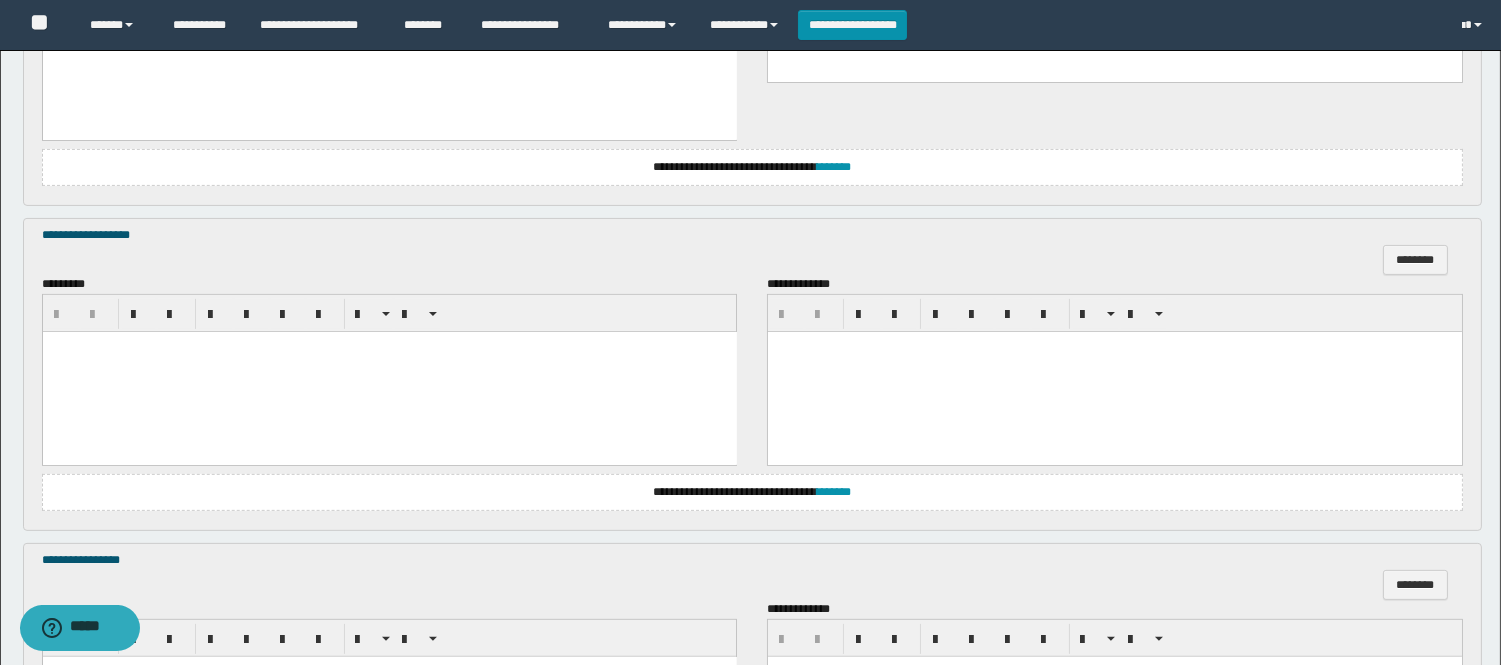 click at bounding box center (389, 372) 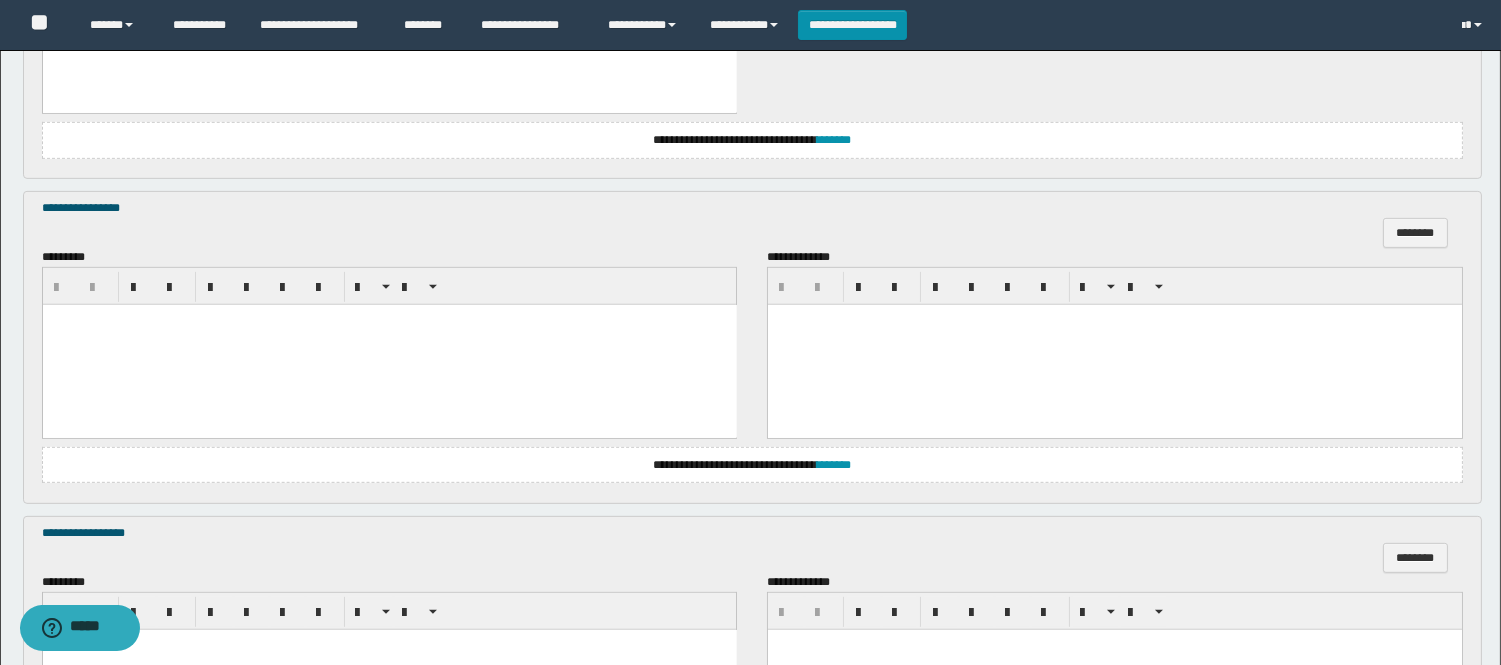 scroll, scrollTop: 1666, scrollLeft: 0, axis: vertical 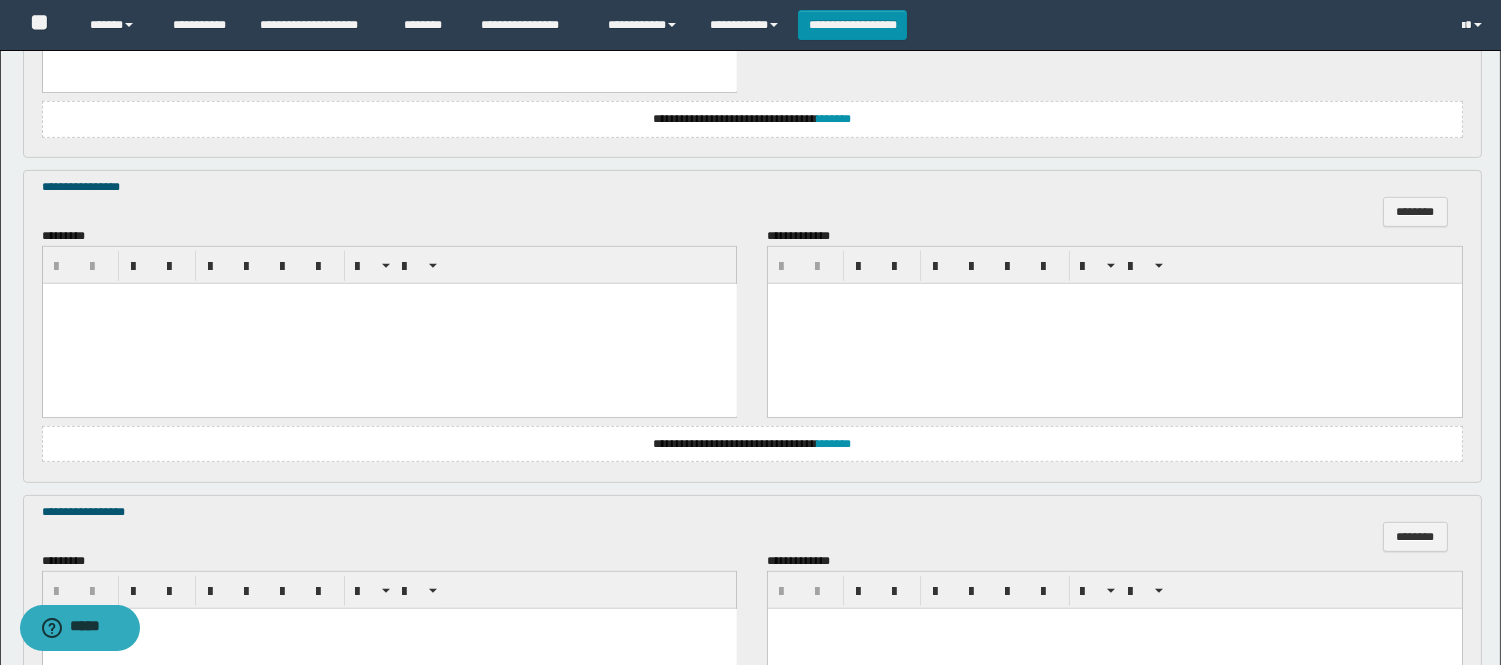 click at bounding box center [389, 324] 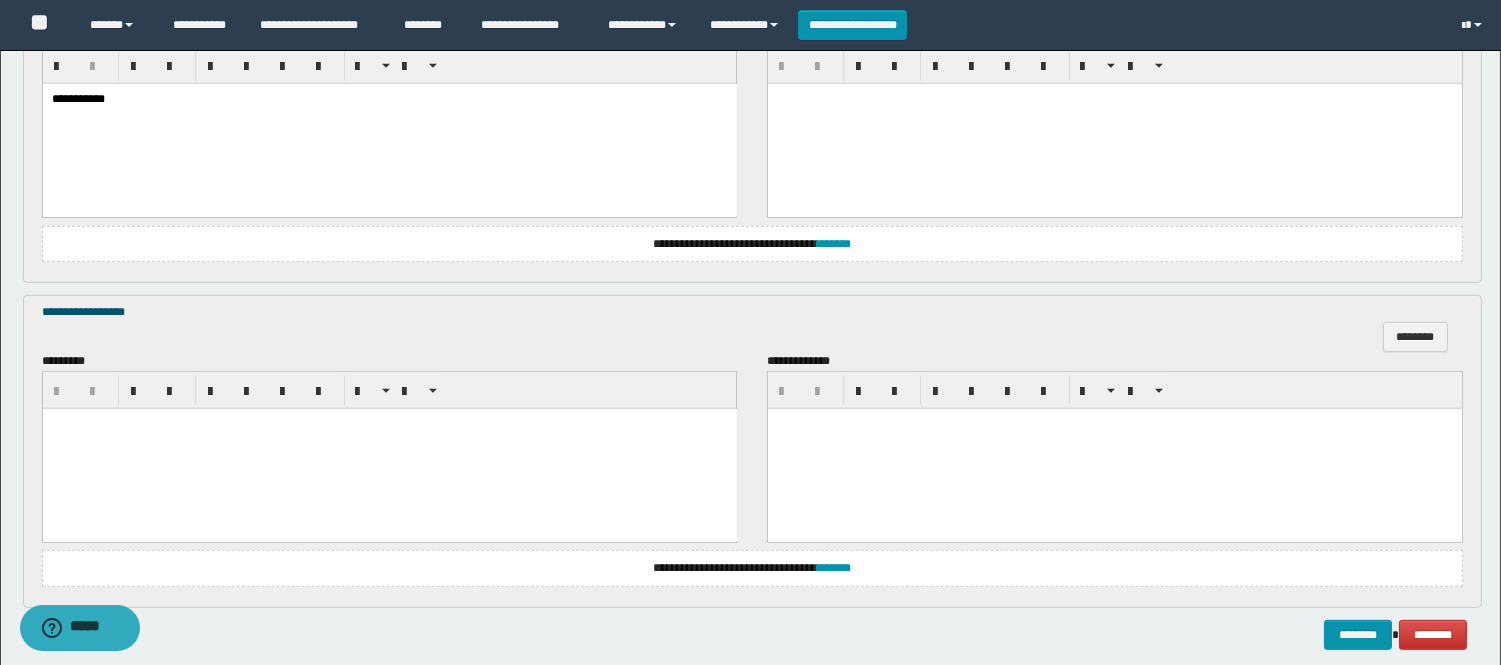 scroll, scrollTop: 1888, scrollLeft: 0, axis: vertical 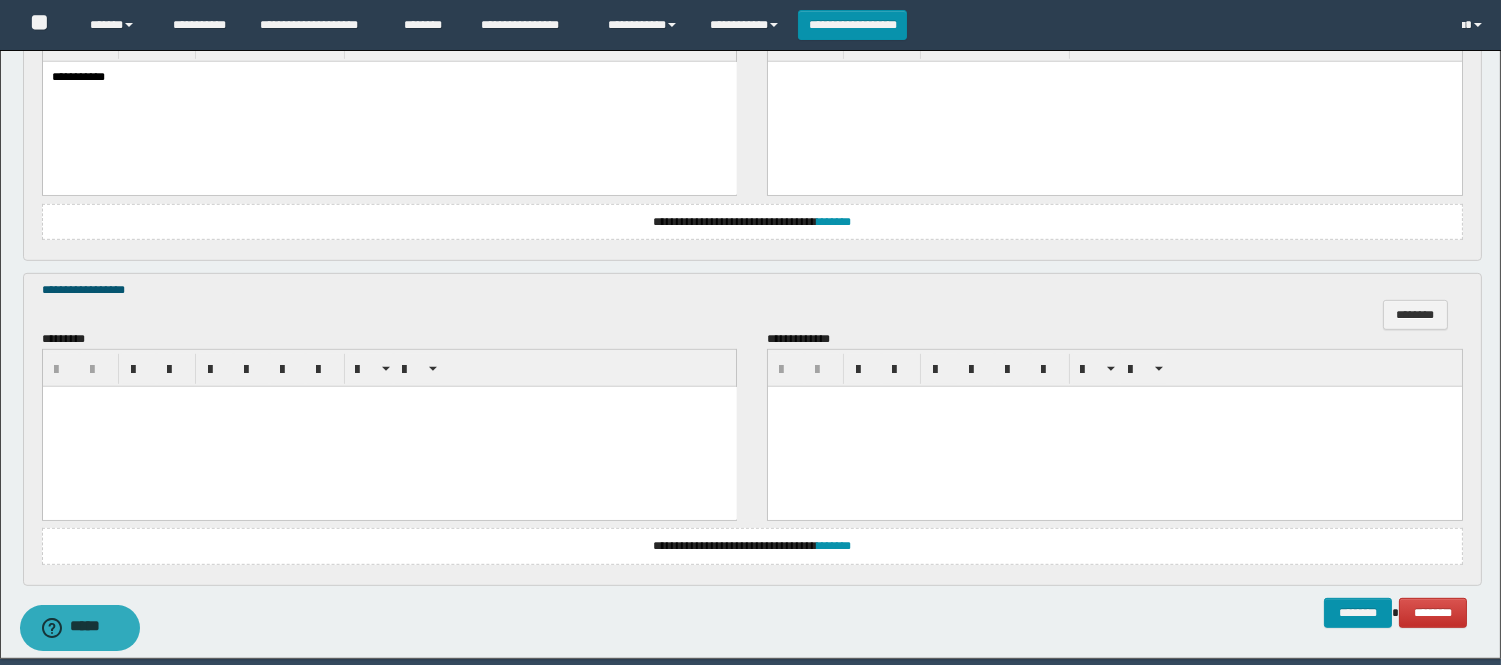 click at bounding box center (389, 401) 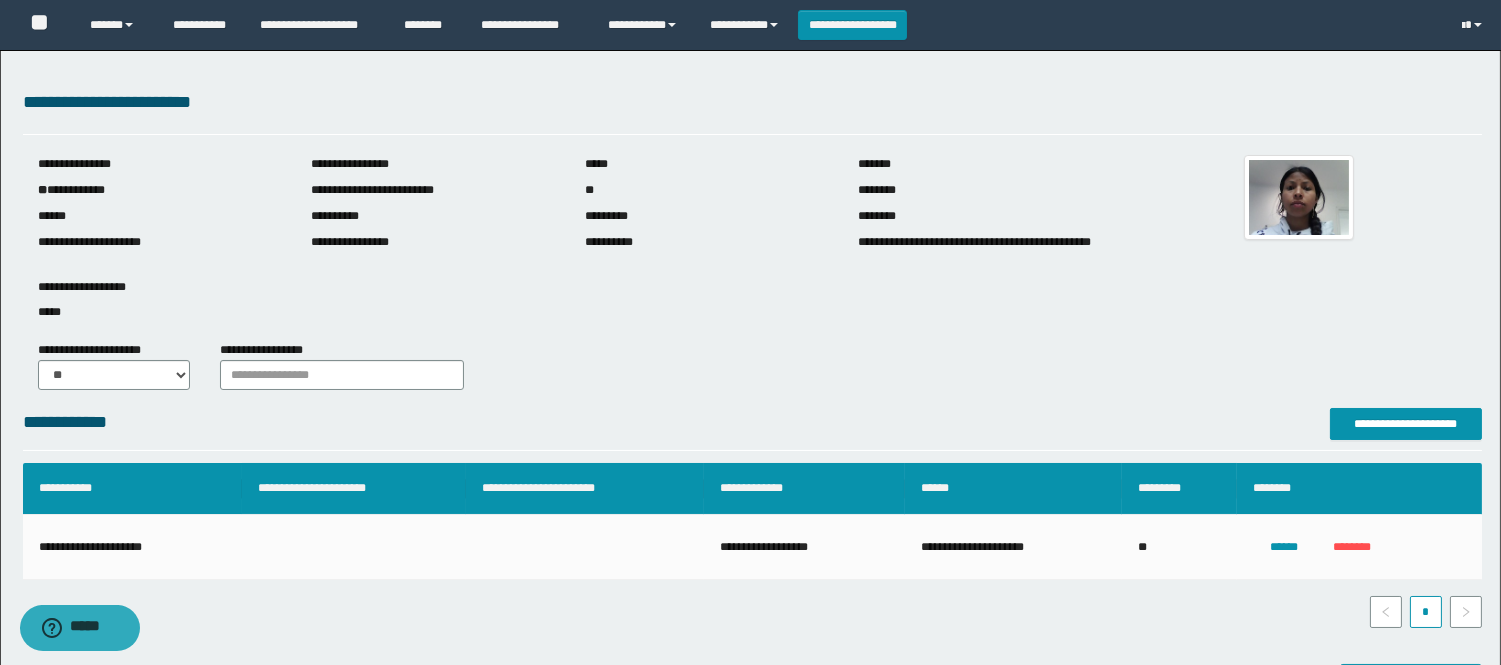 scroll, scrollTop: 0, scrollLeft: 0, axis: both 